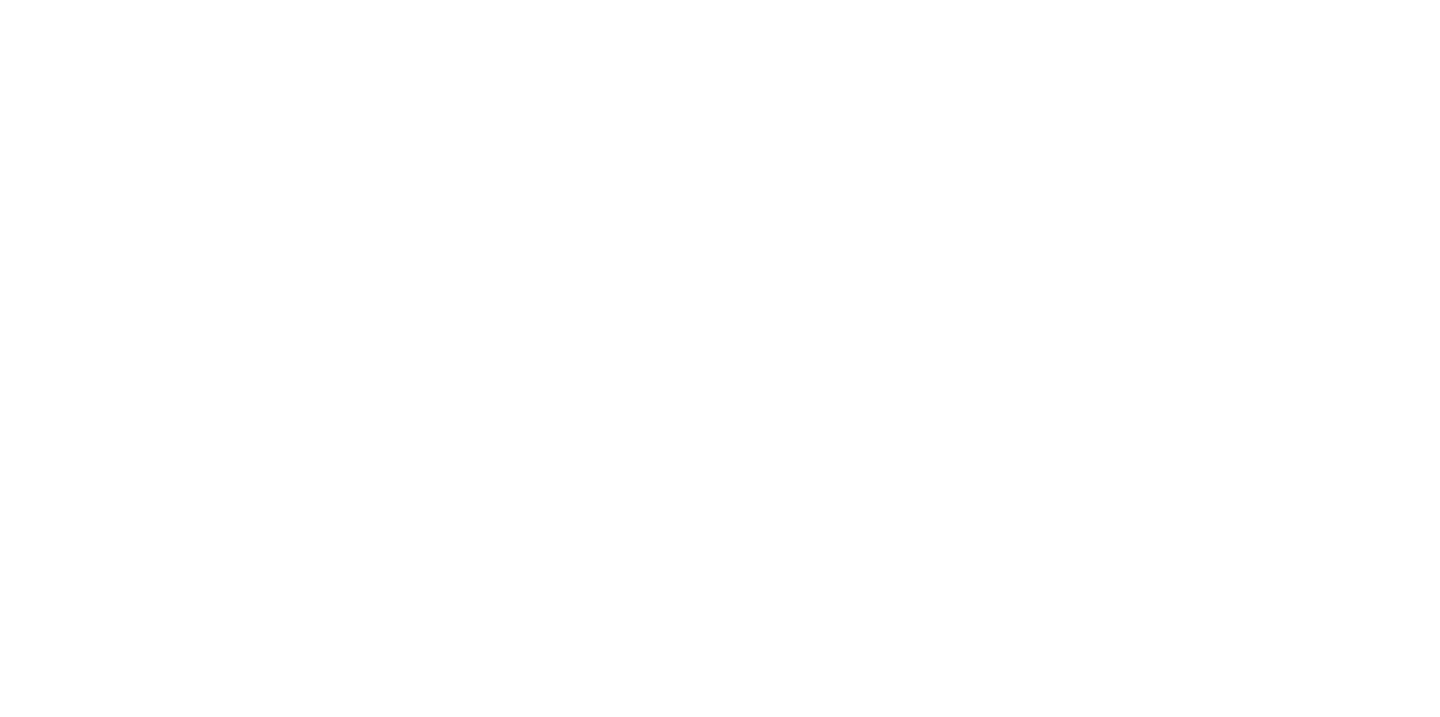 scroll, scrollTop: 0, scrollLeft: 0, axis: both 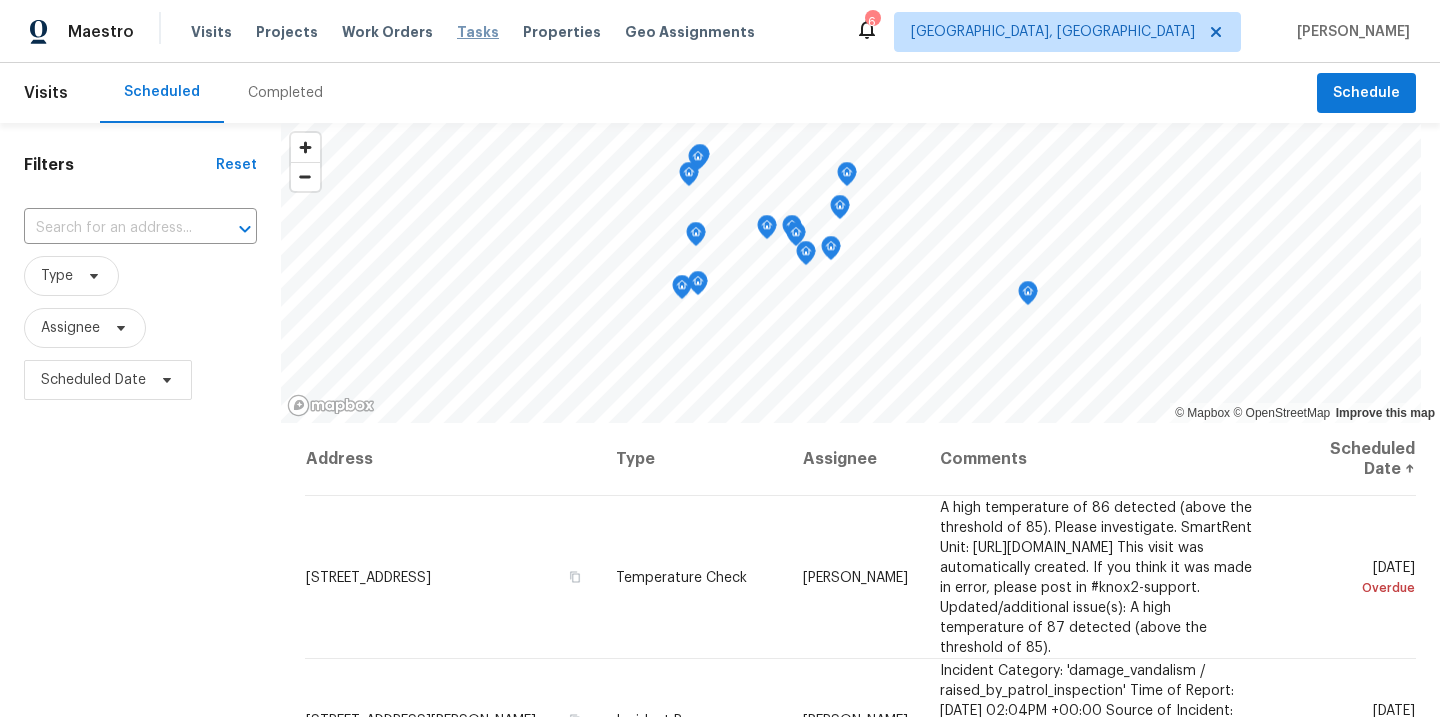click on "Tasks" at bounding box center [478, 32] 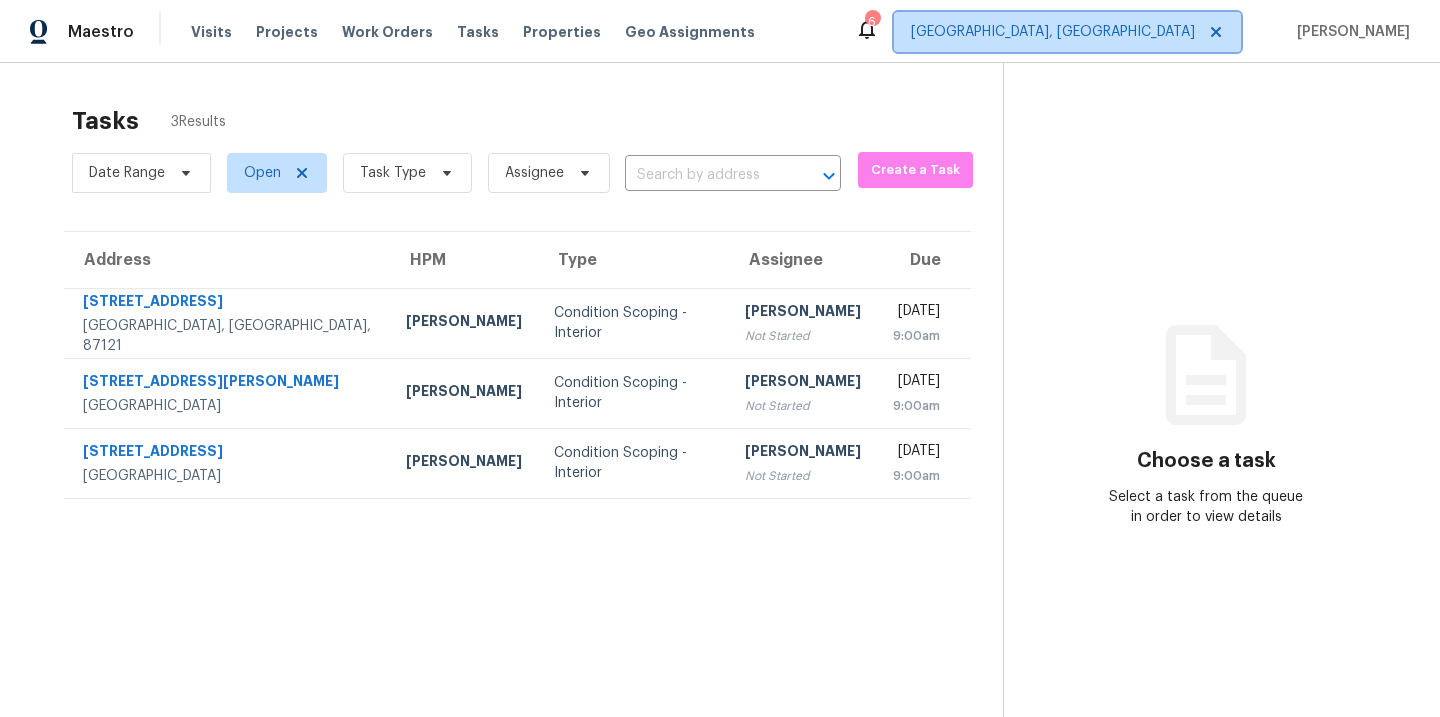 click on "[GEOGRAPHIC_DATA], [GEOGRAPHIC_DATA]" at bounding box center [1053, 32] 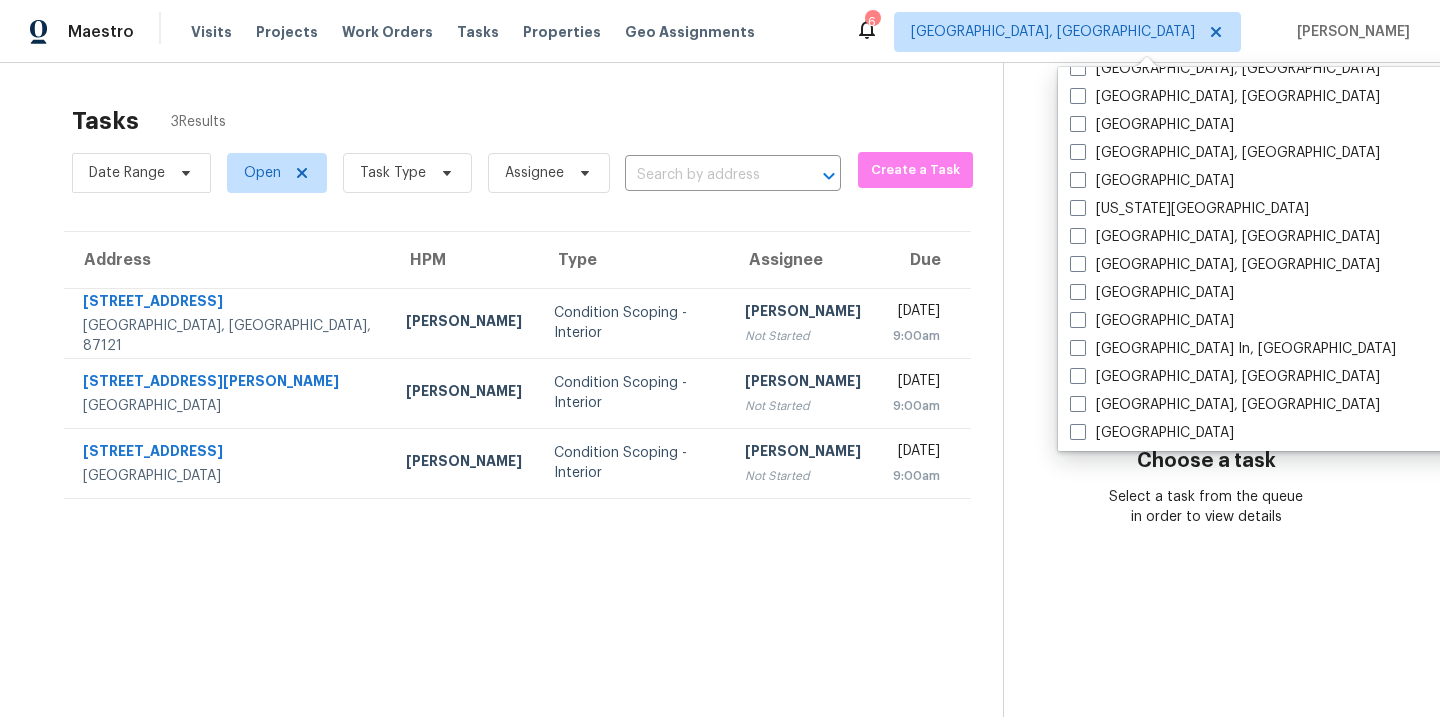 scroll, scrollTop: 652, scrollLeft: 0, axis: vertical 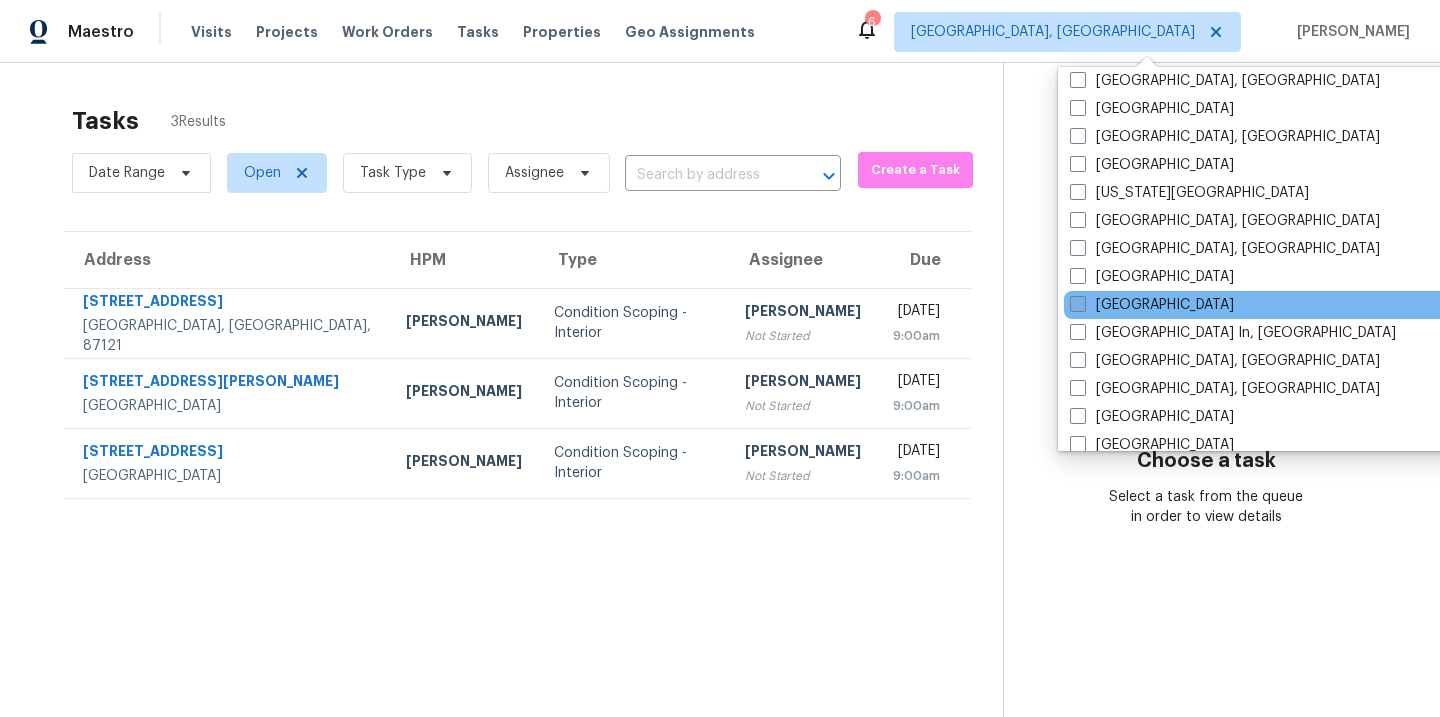 click at bounding box center [1078, 304] 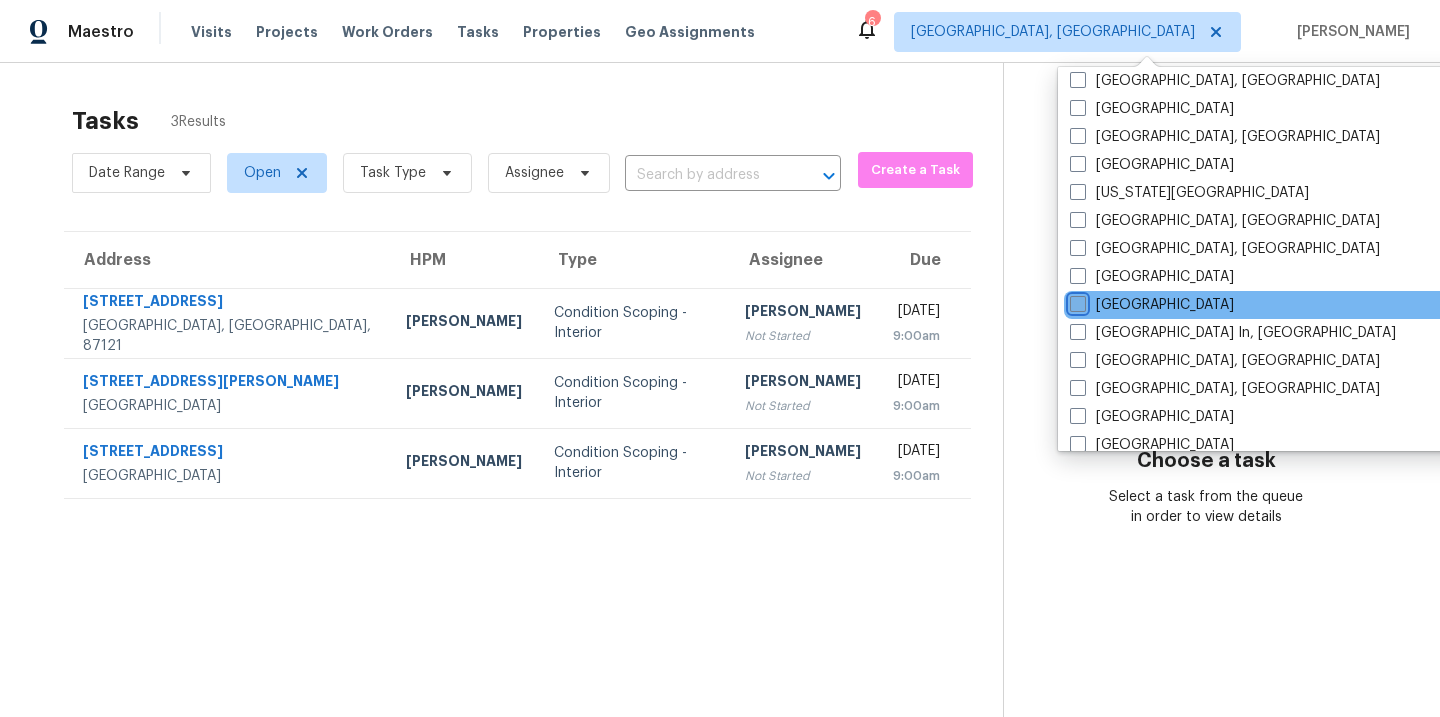 click on "[GEOGRAPHIC_DATA]" at bounding box center [1076, 301] 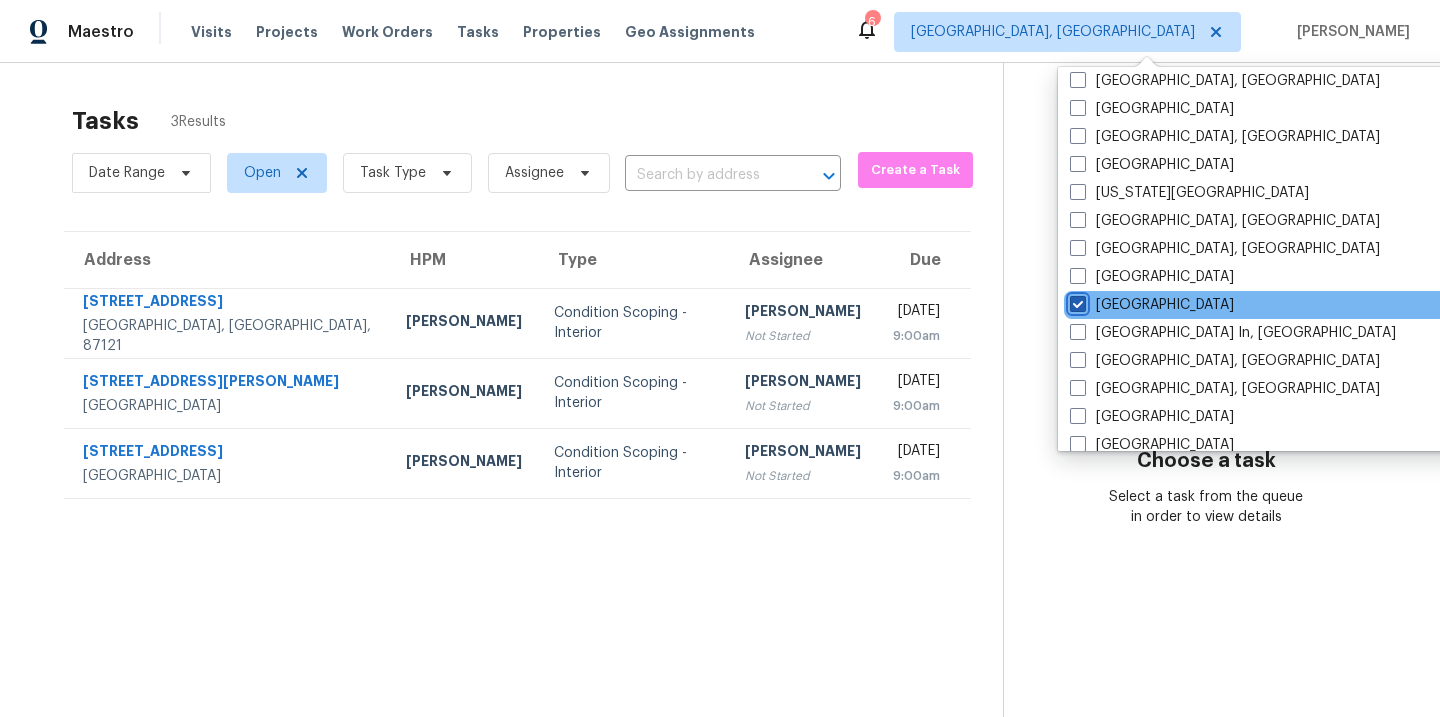 checkbox on "true" 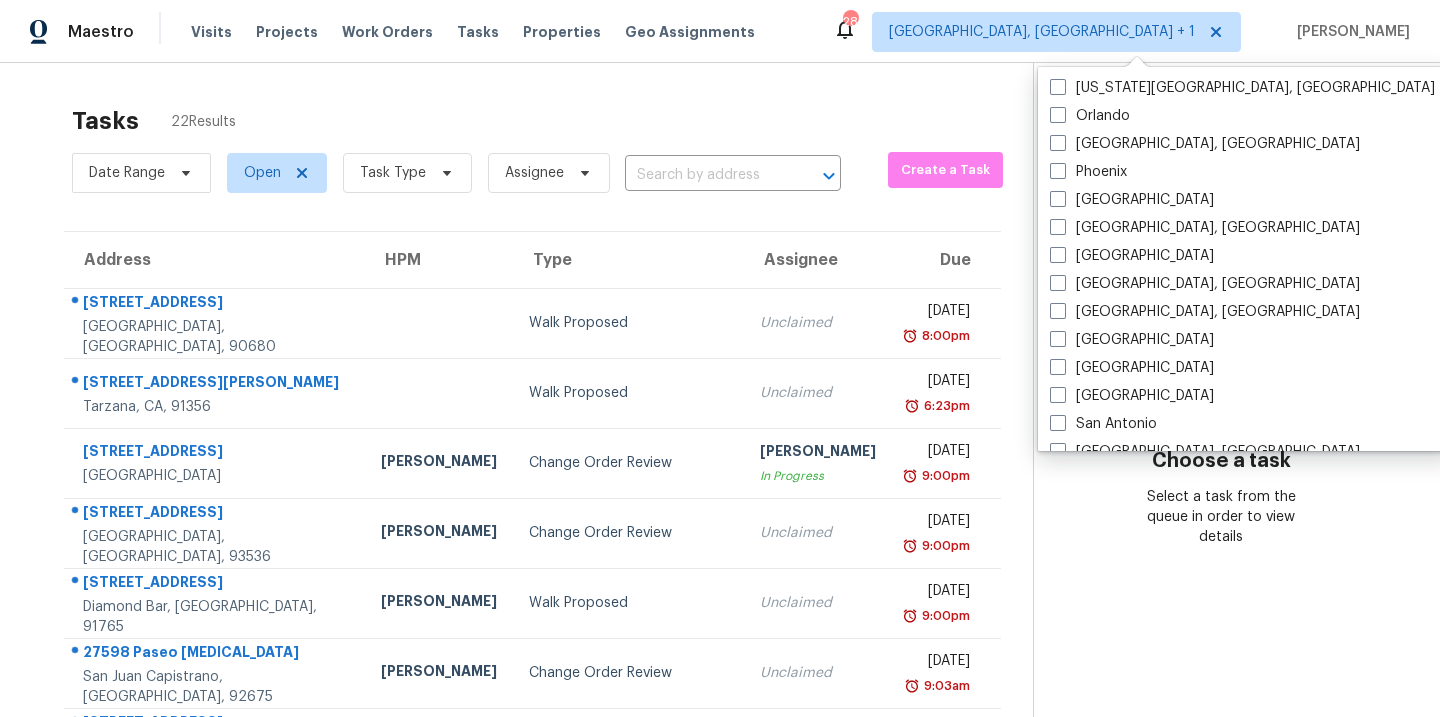 scroll, scrollTop: 1109, scrollLeft: 0, axis: vertical 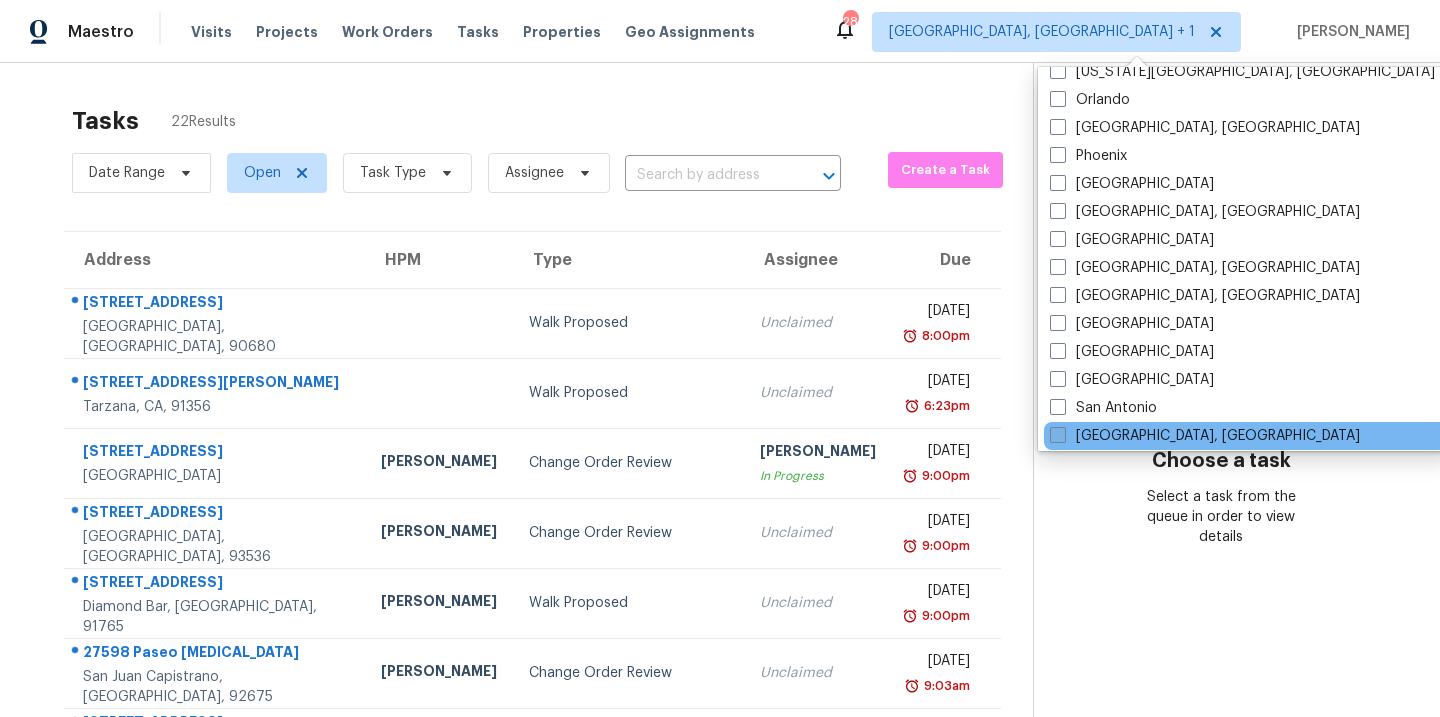 click on "[GEOGRAPHIC_DATA], [GEOGRAPHIC_DATA]" at bounding box center [1205, 436] 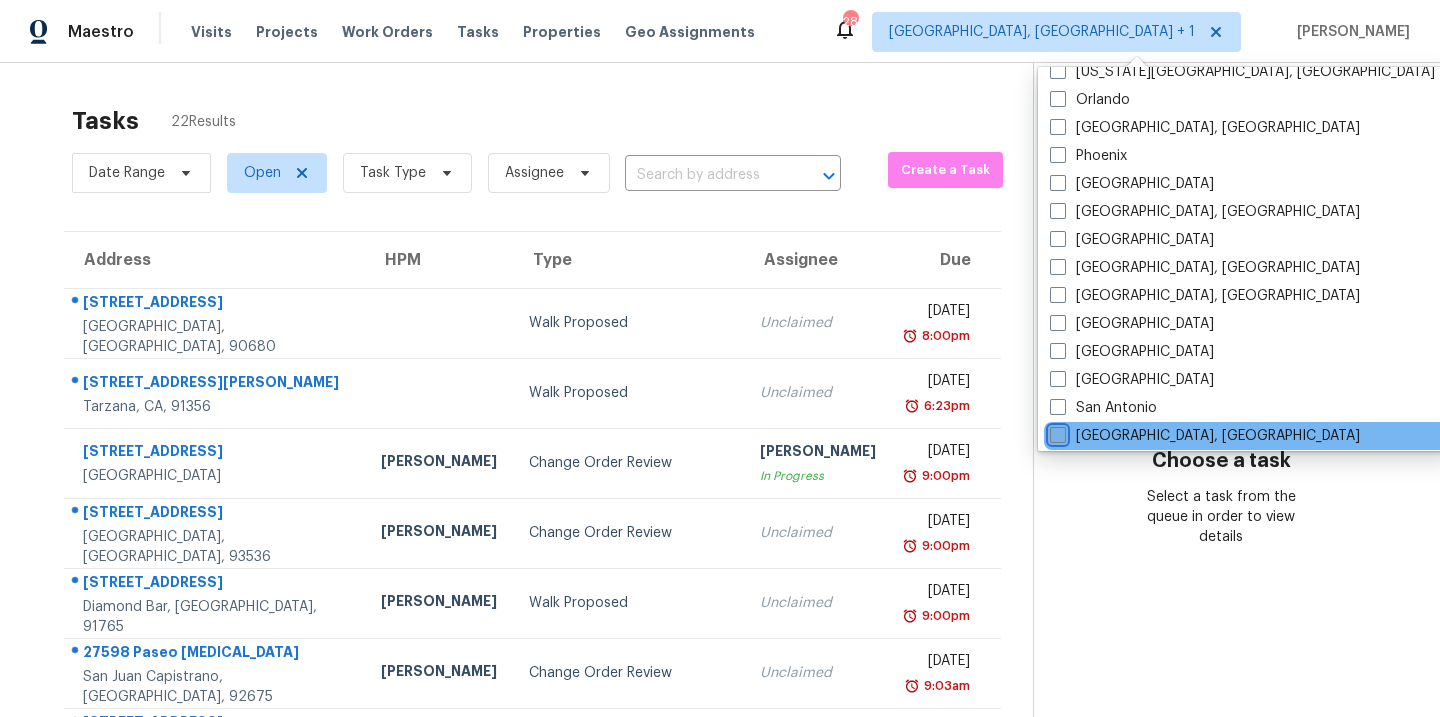 click on "[GEOGRAPHIC_DATA], [GEOGRAPHIC_DATA]" at bounding box center [1056, 432] 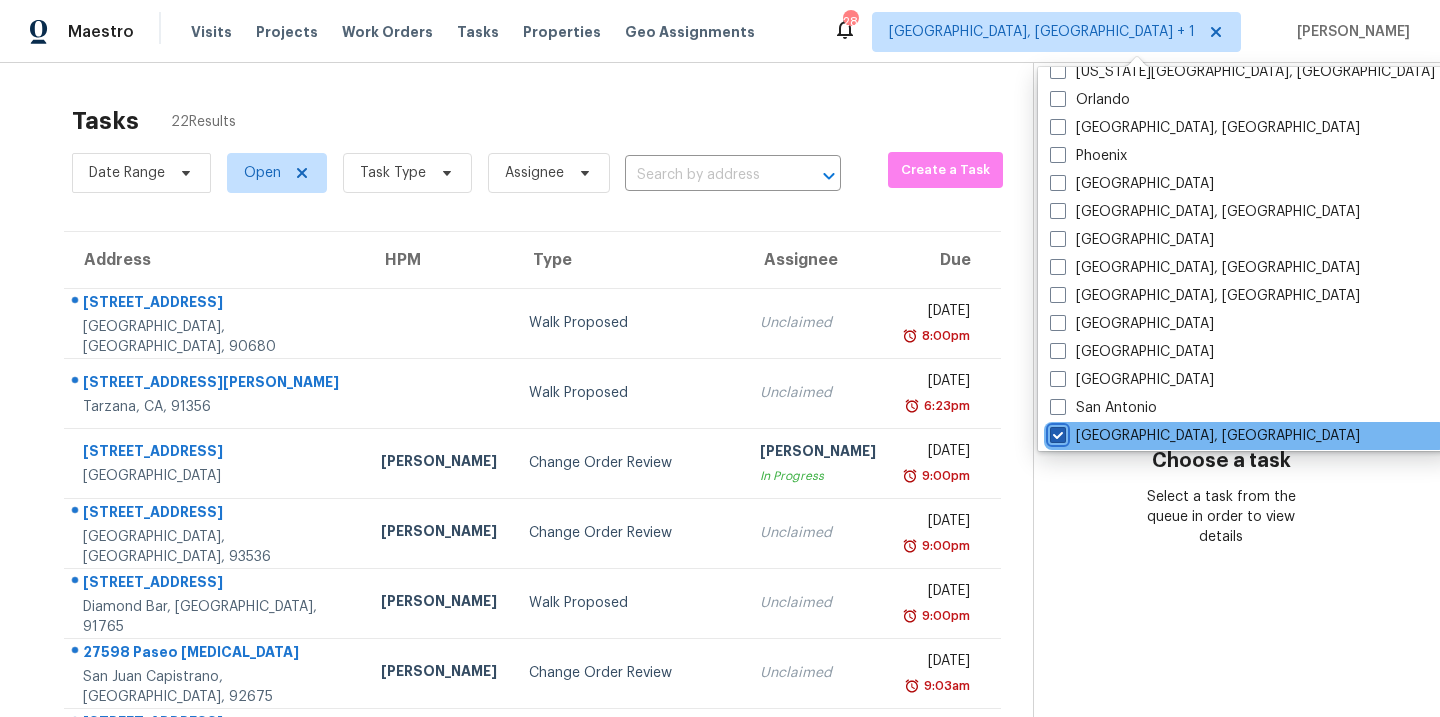 checkbox on "true" 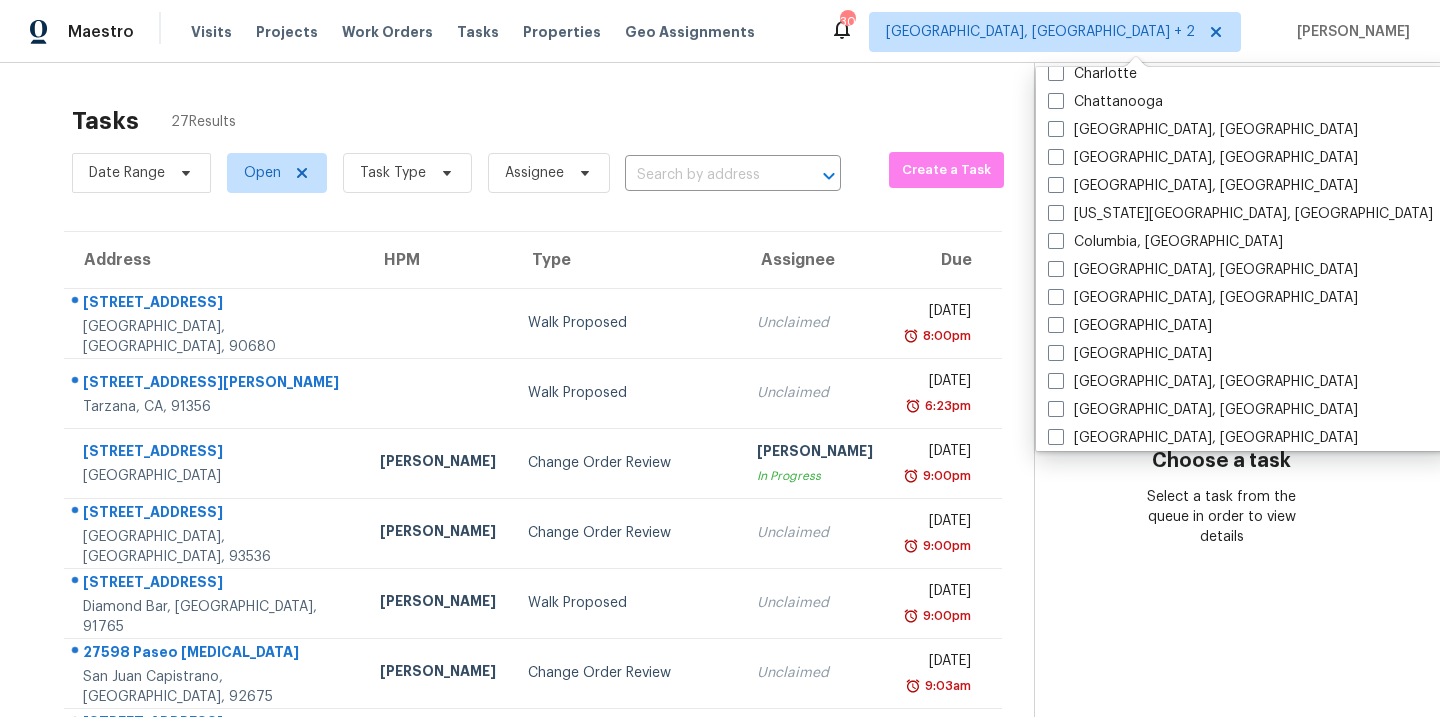 scroll, scrollTop: 0, scrollLeft: 0, axis: both 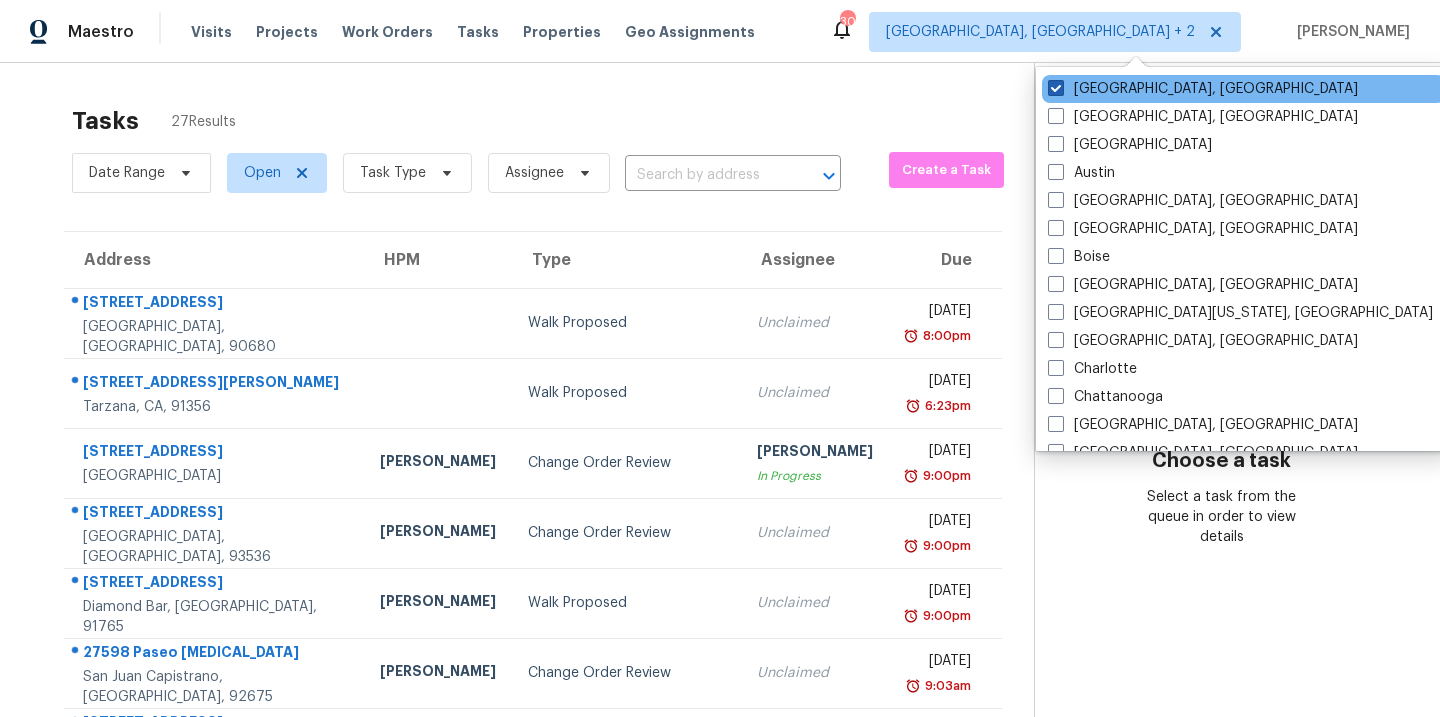 click at bounding box center [1056, 88] 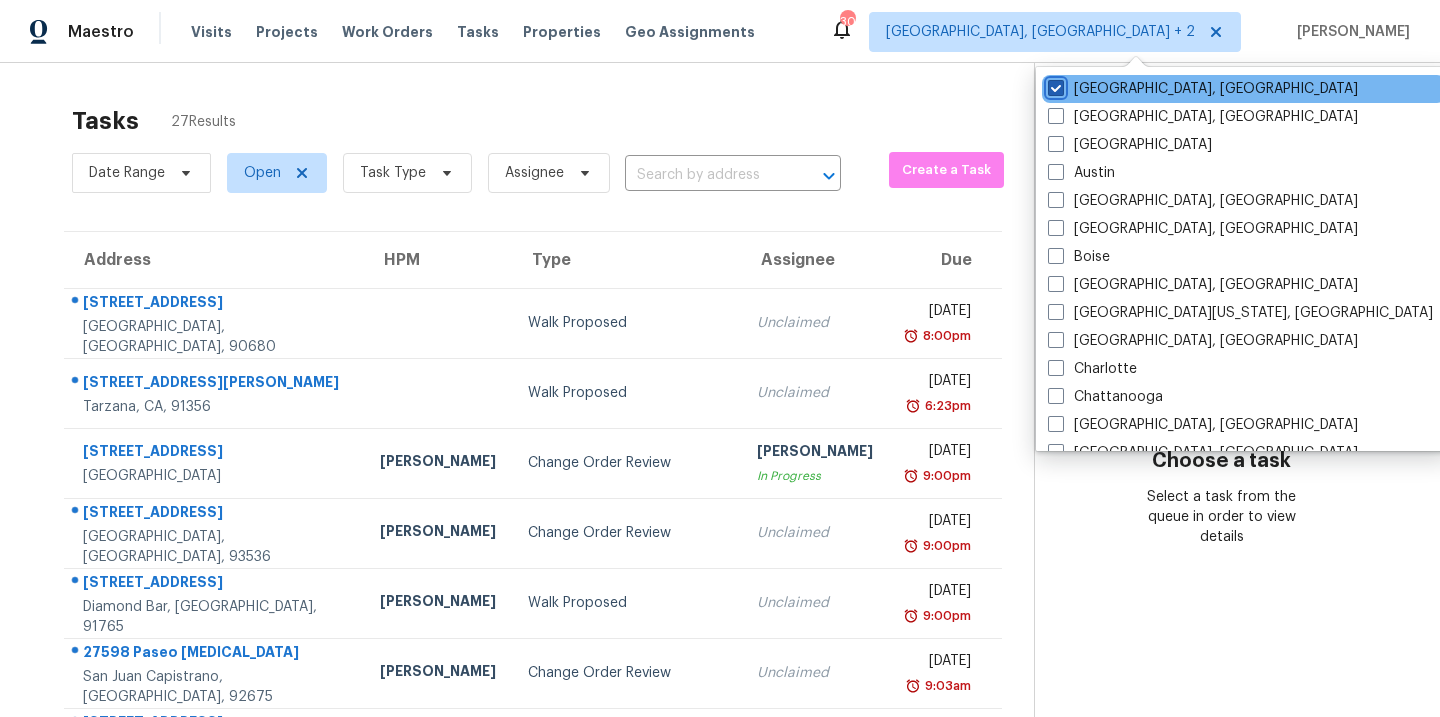 click on "[GEOGRAPHIC_DATA], [GEOGRAPHIC_DATA]" at bounding box center (1054, 85) 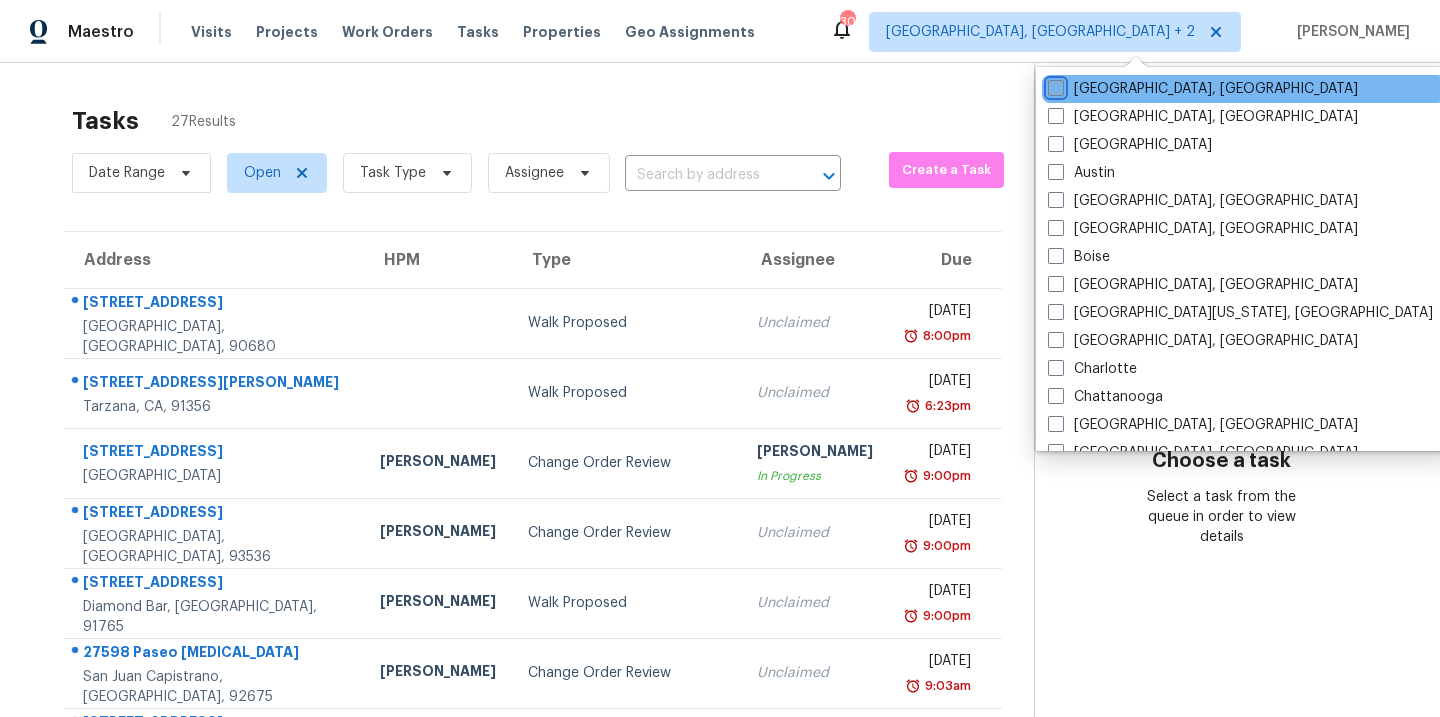 checkbox on "false" 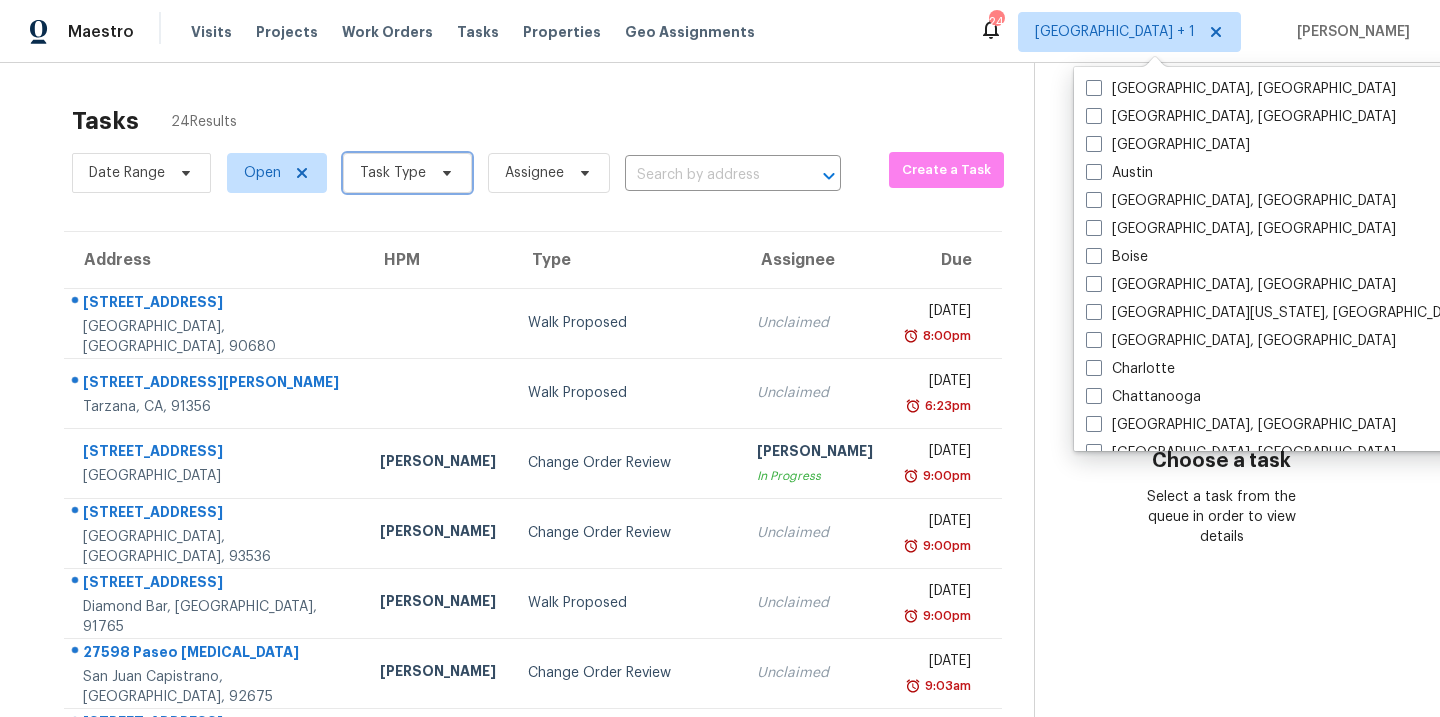 click on "Task Type" at bounding box center [407, 173] 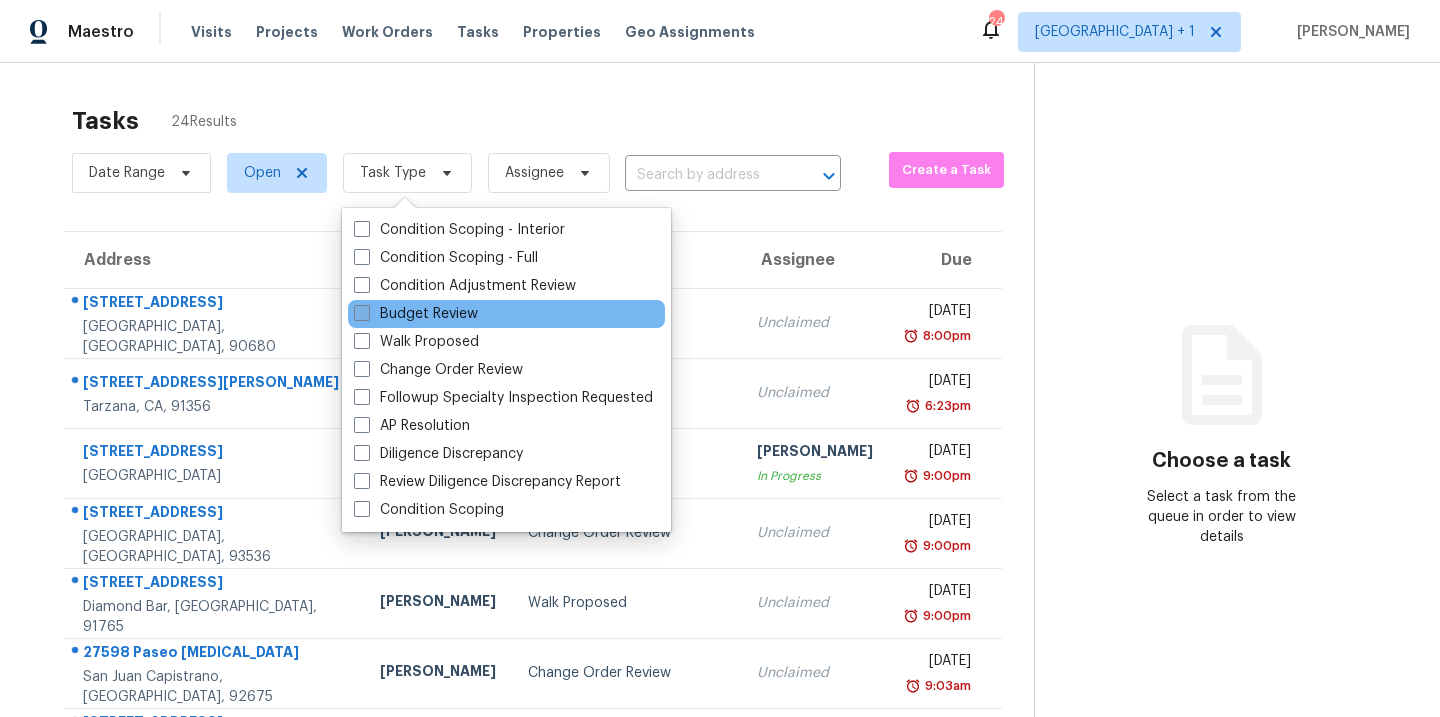 click at bounding box center (362, 313) 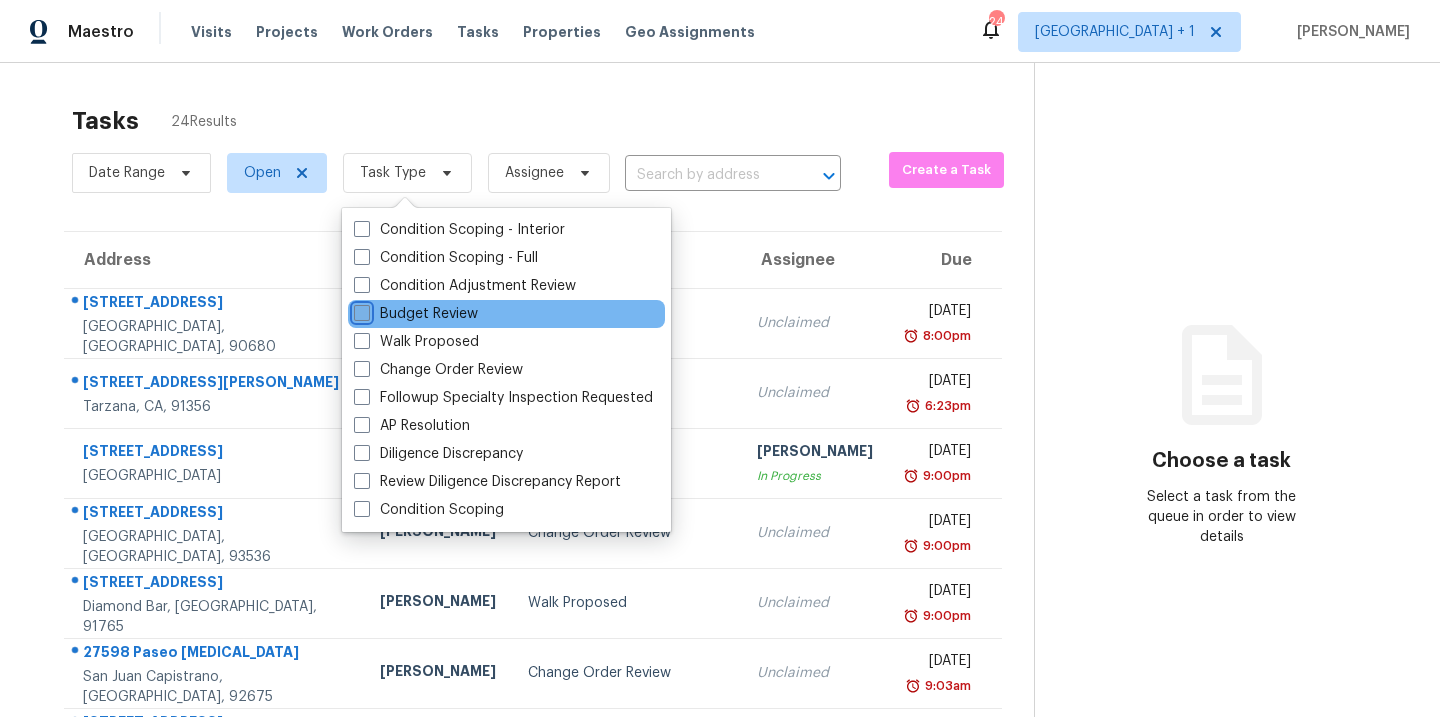click on "Budget Review" at bounding box center [360, 310] 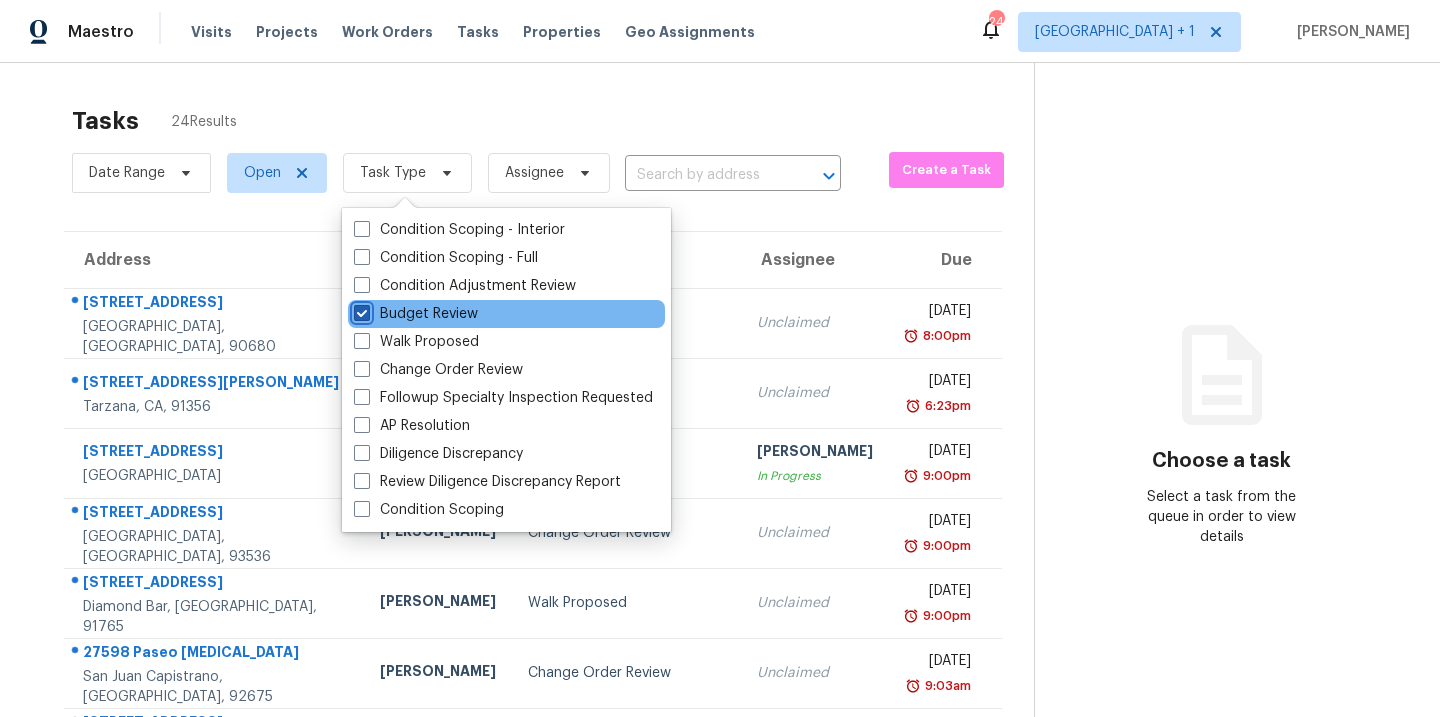 checkbox on "true" 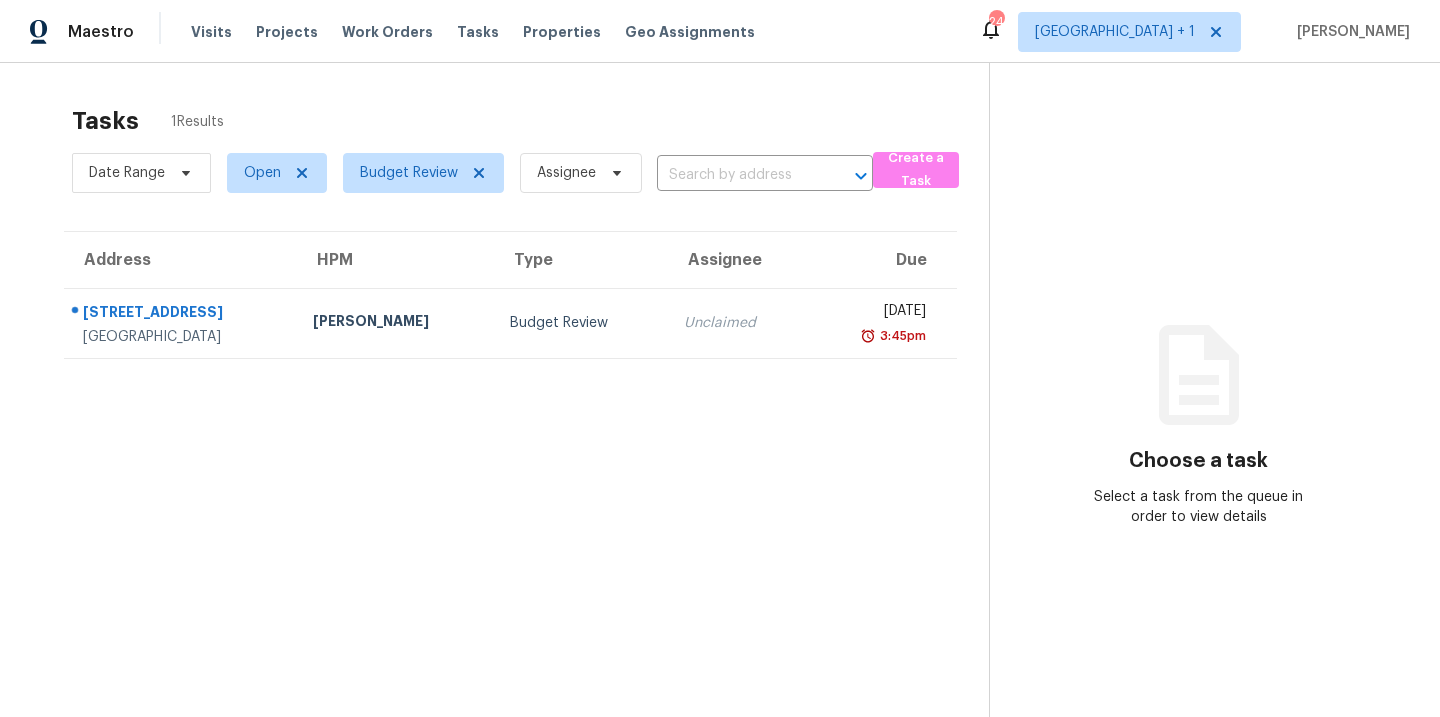 click on "Tasks 1  Results" at bounding box center [530, 121] 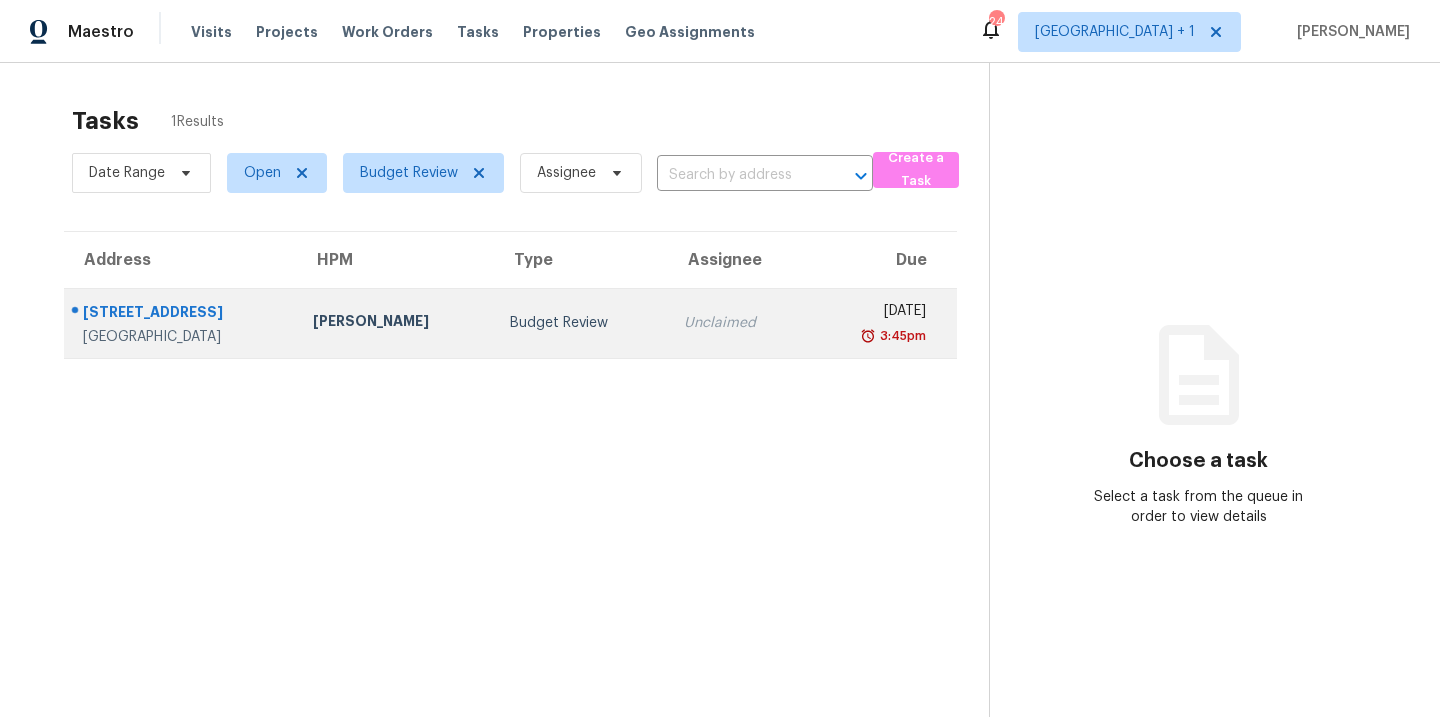 click on "Budget Review" at bounding box center [580, 323] 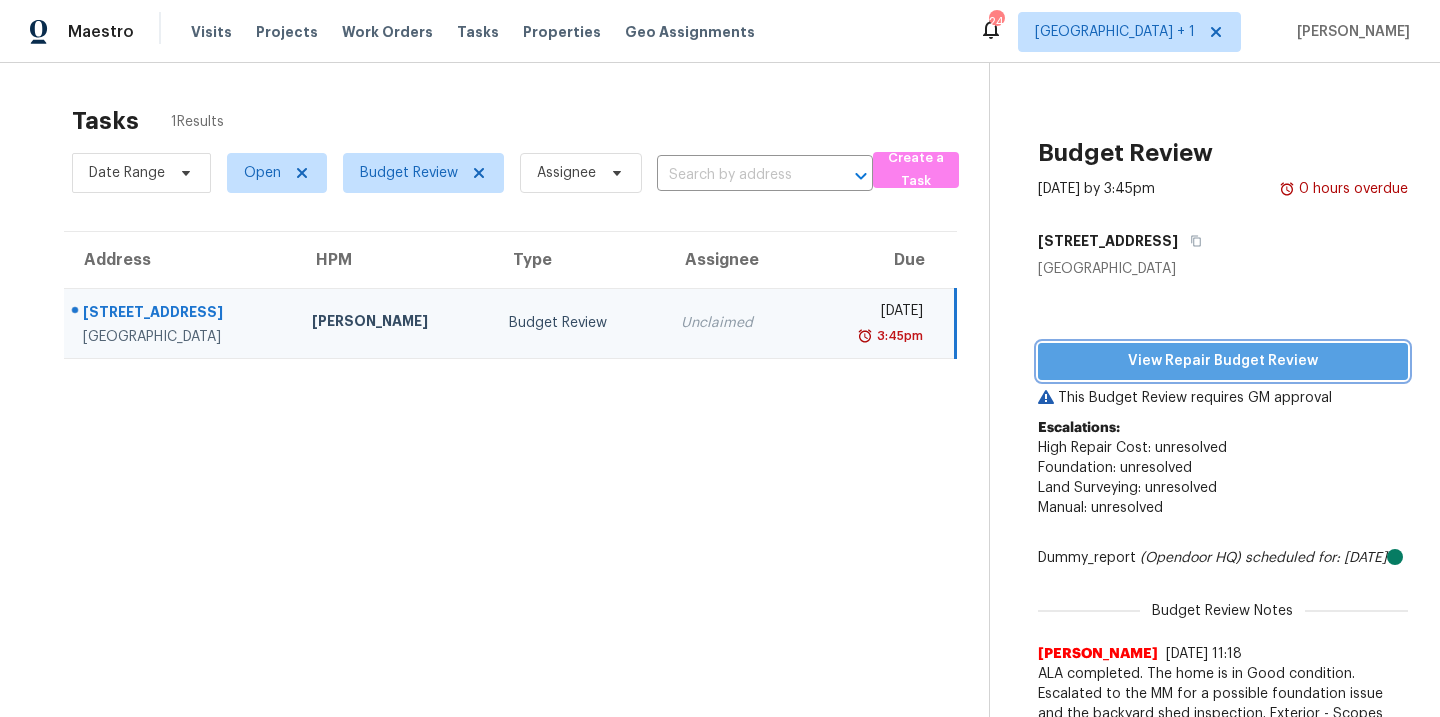 click on "View Repair Budget Review" at bounding box center [1223, 361] 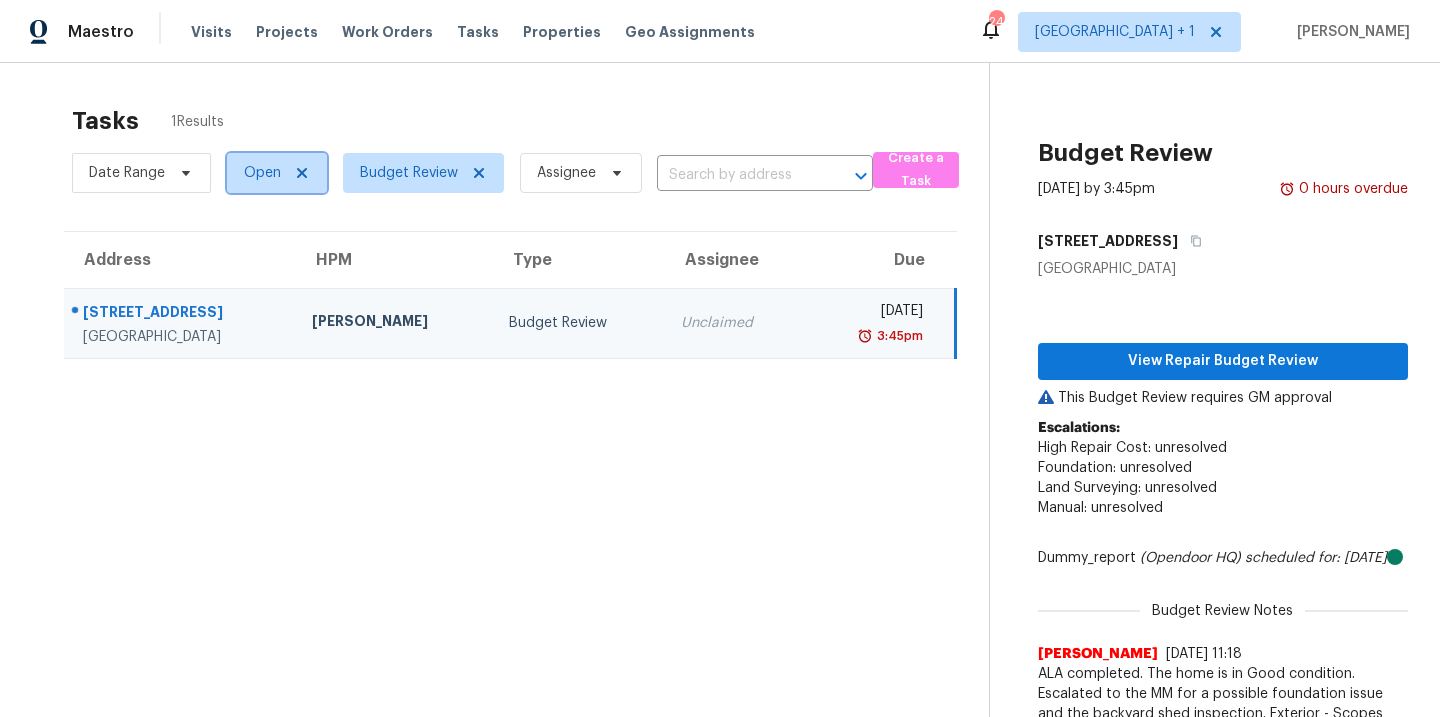 click on "Open" at bounding box center [262, 173] 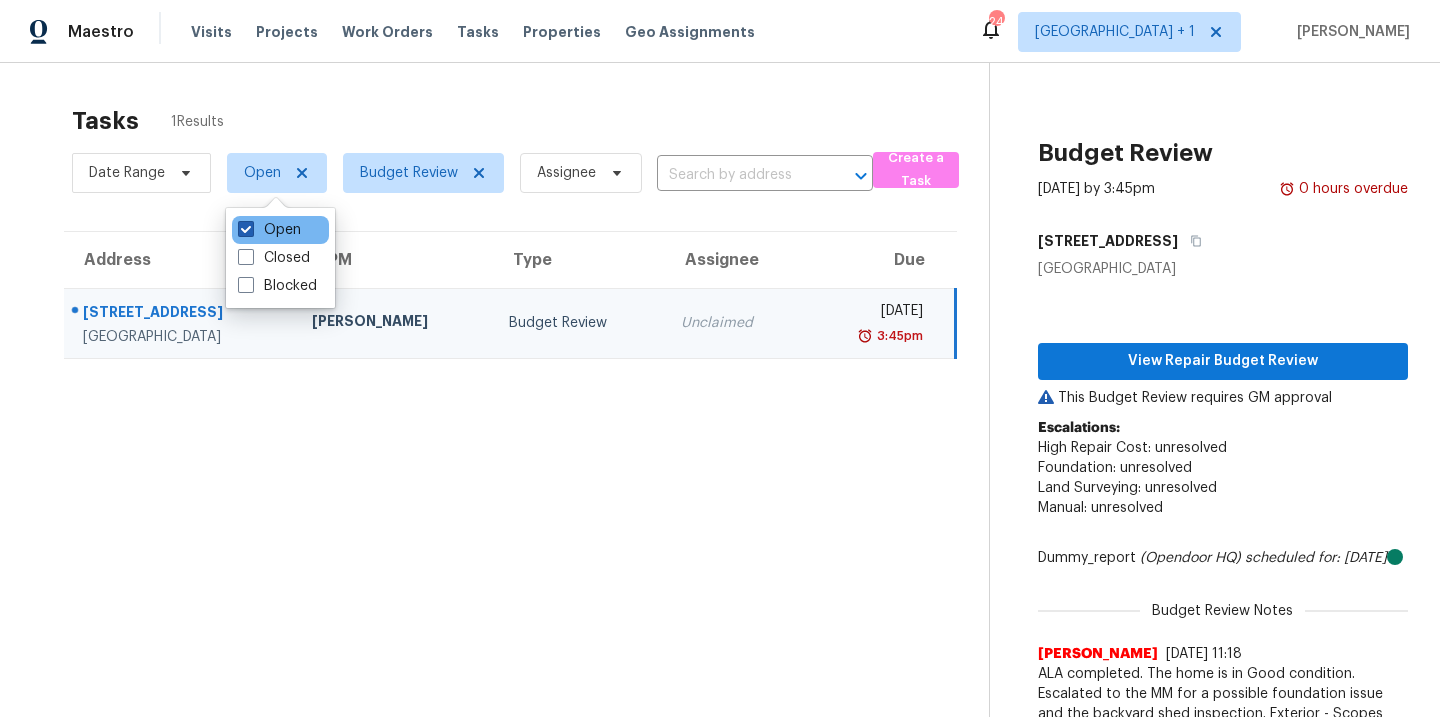 click at bounding box center [246, 229] 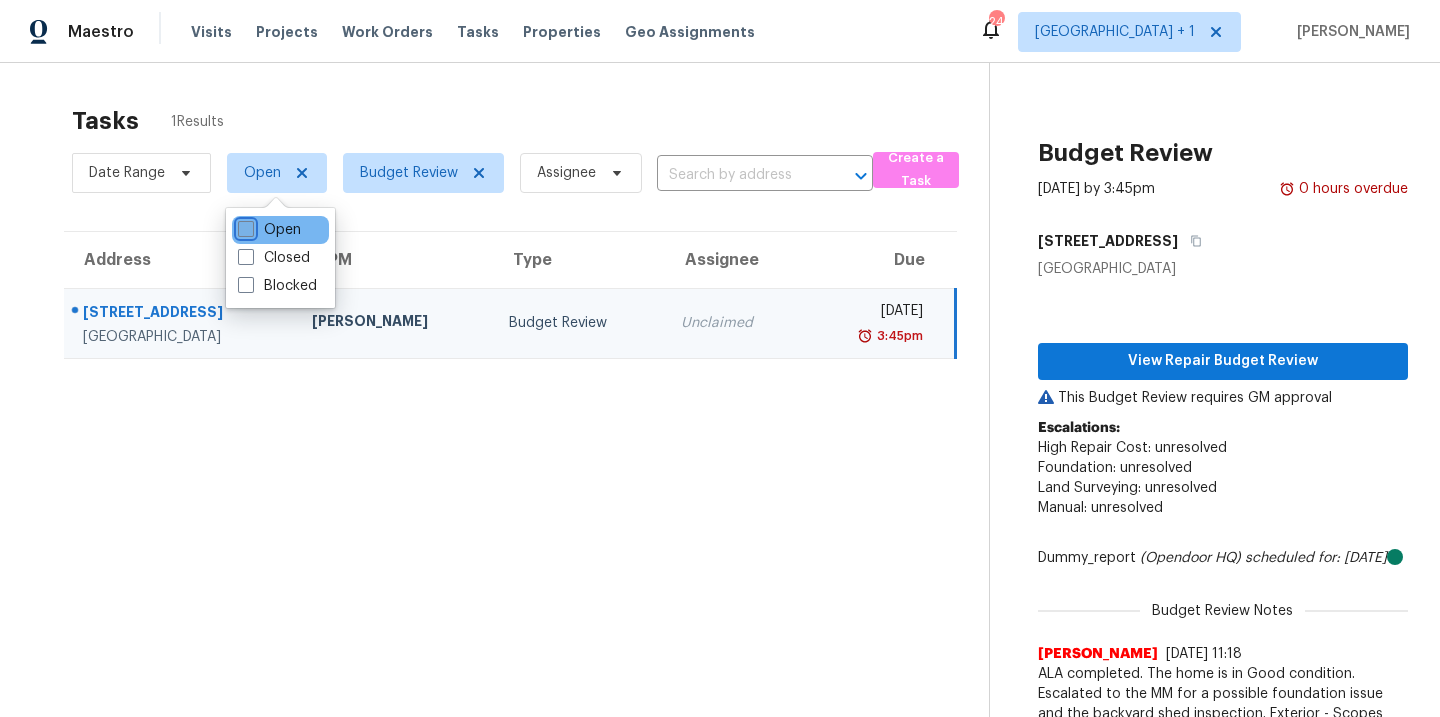 checkbox on "false" 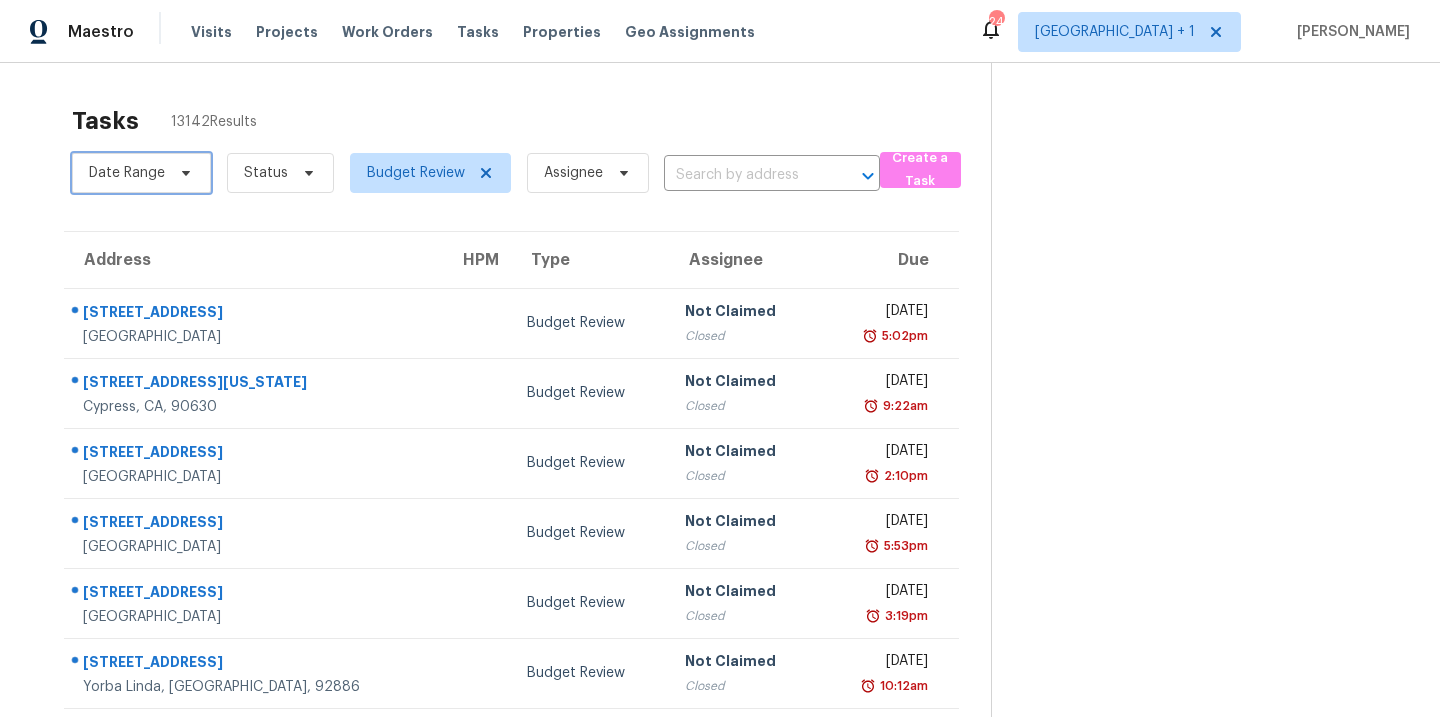 click on "Date Range" at bounding box center [127, 173] 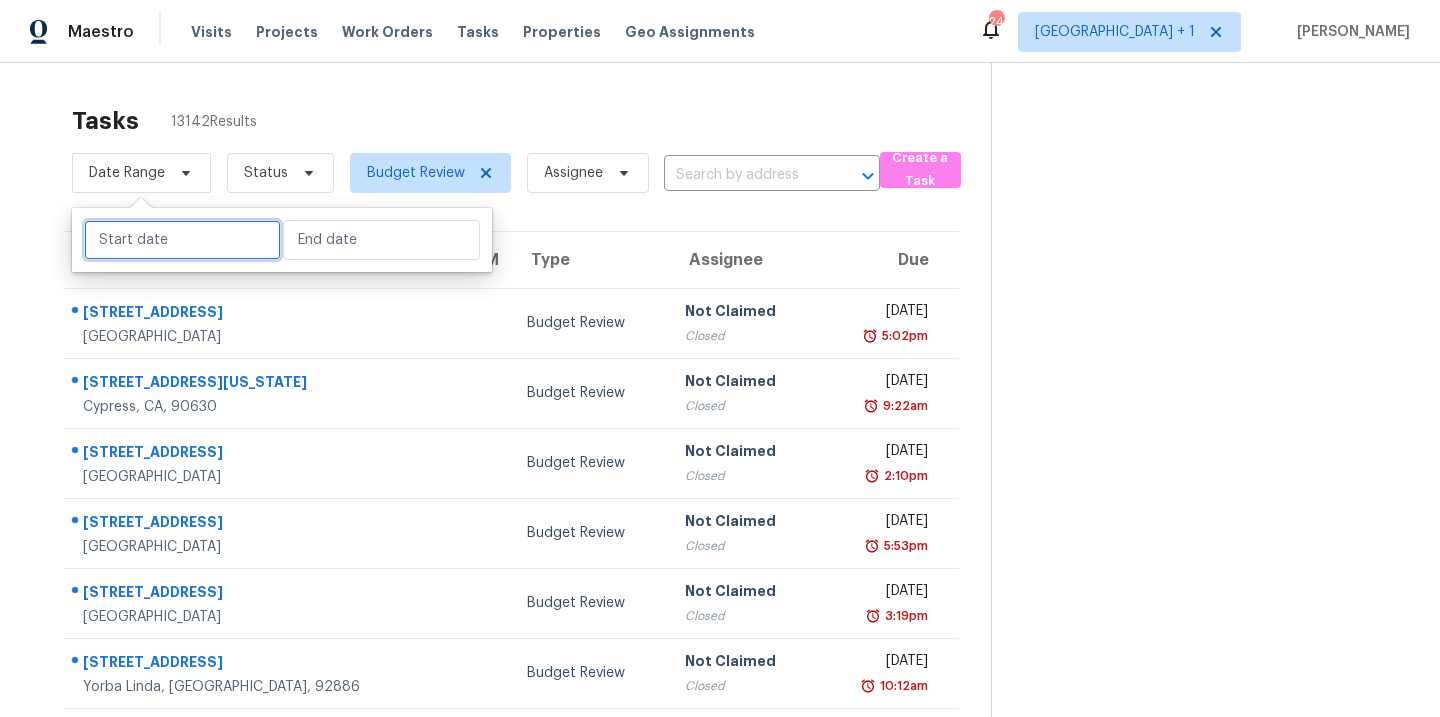 click at bounding box center (182, 240) 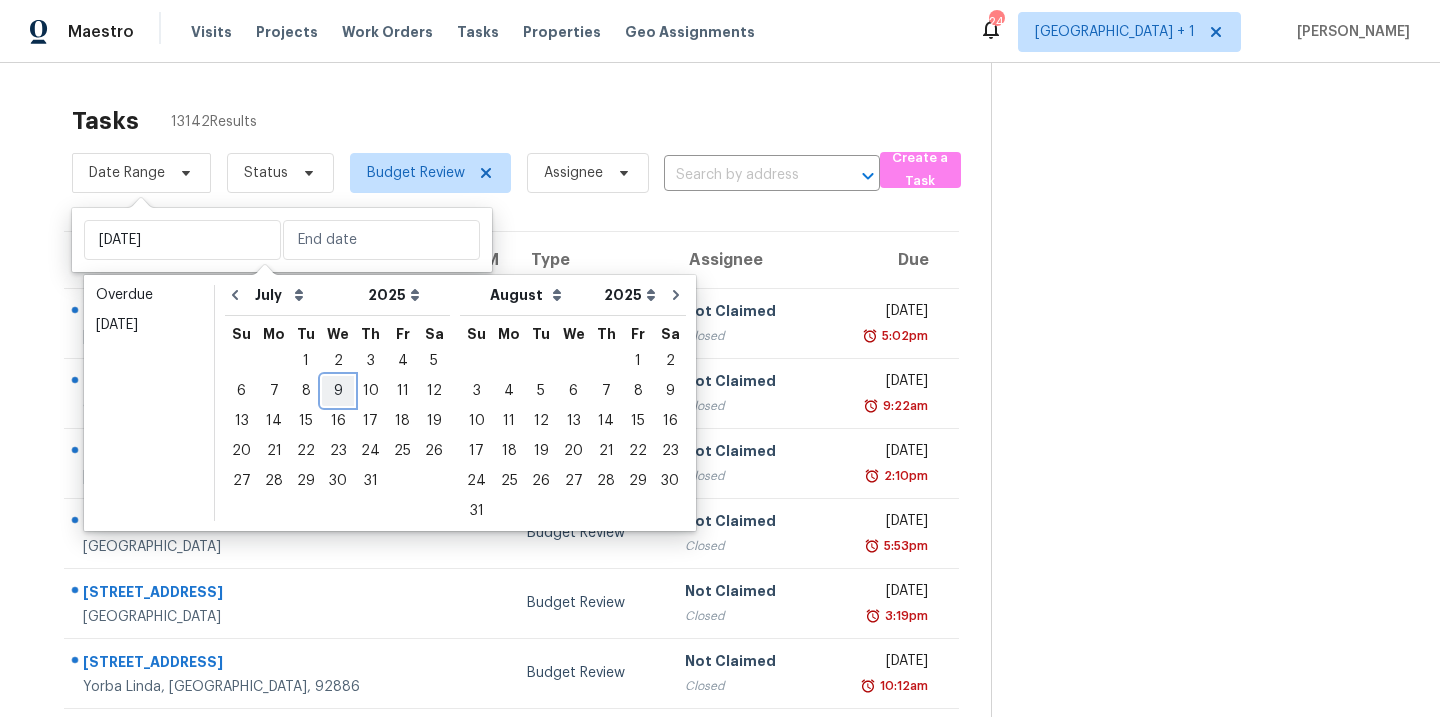 click on "9" at bounding box center (338, 391) 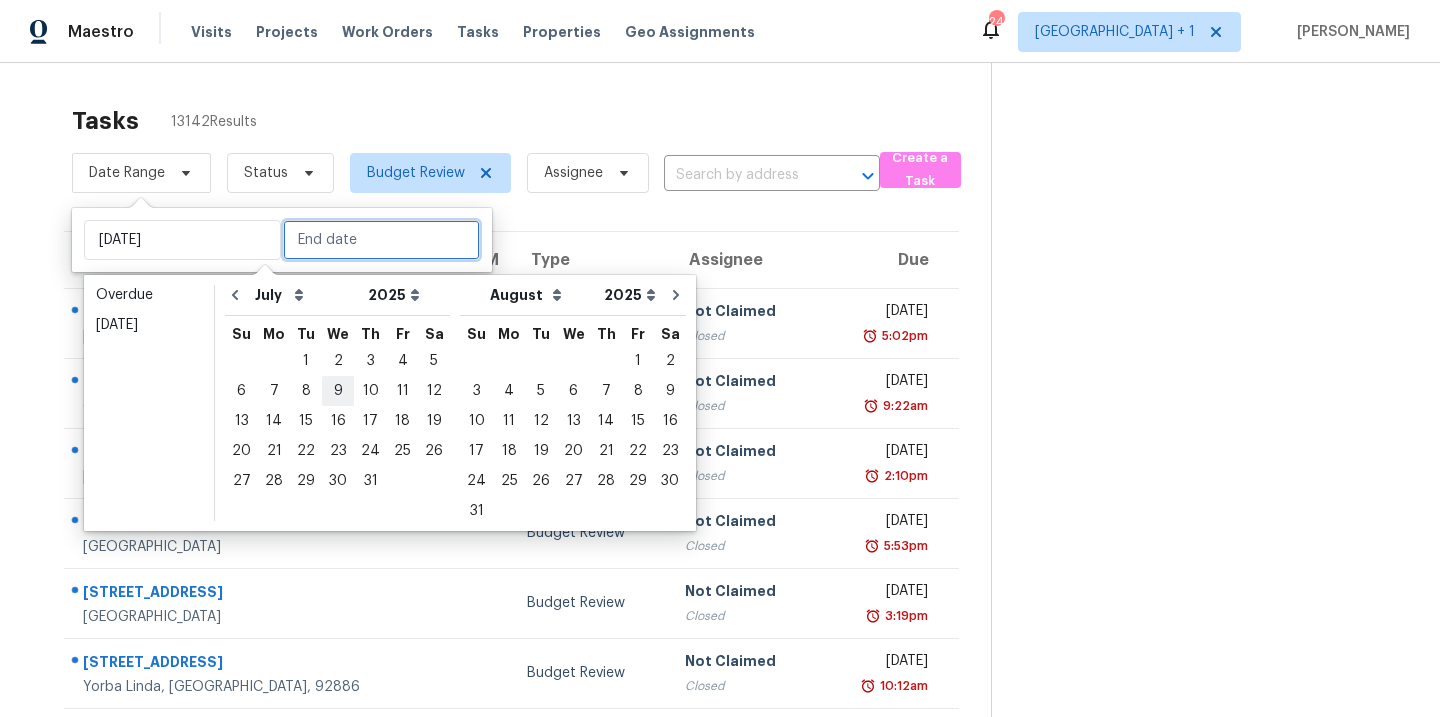 type on "[DATE]" 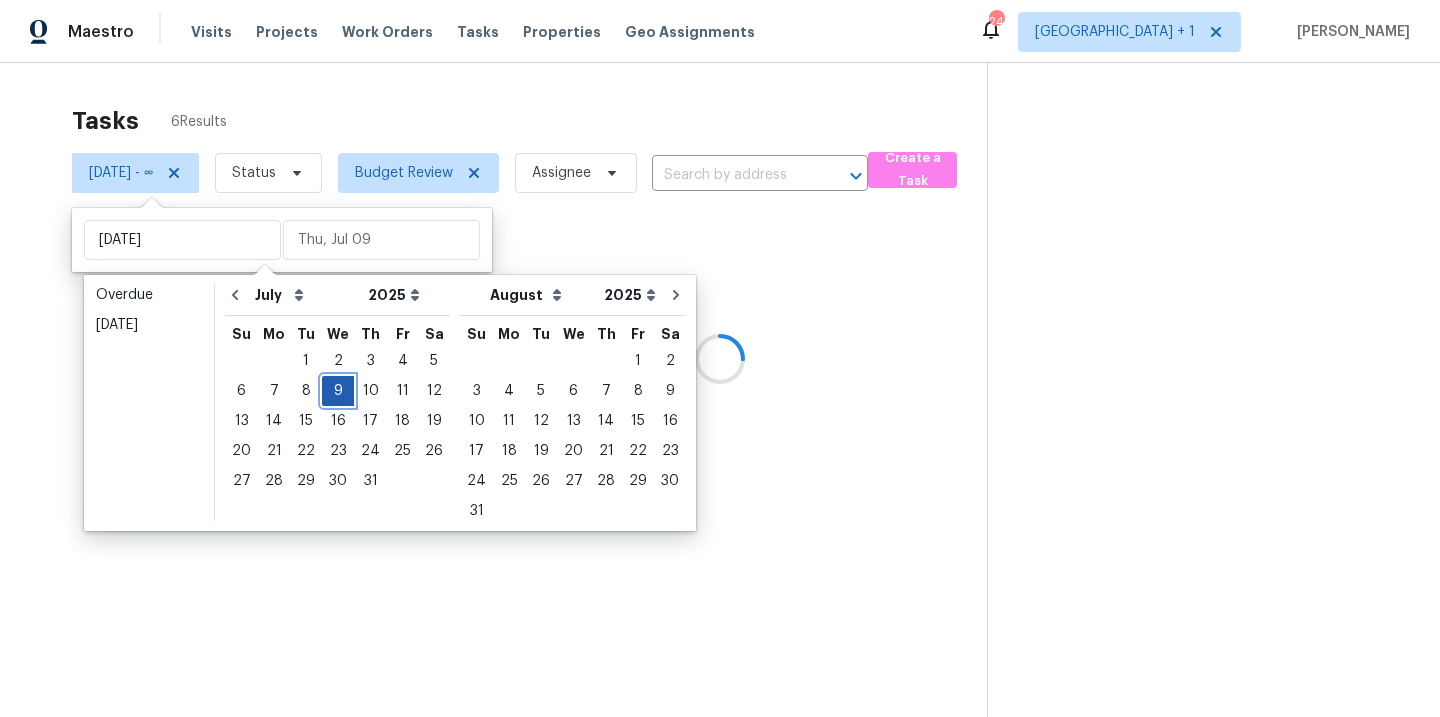 click on "9" at bounding box center (338, 391) 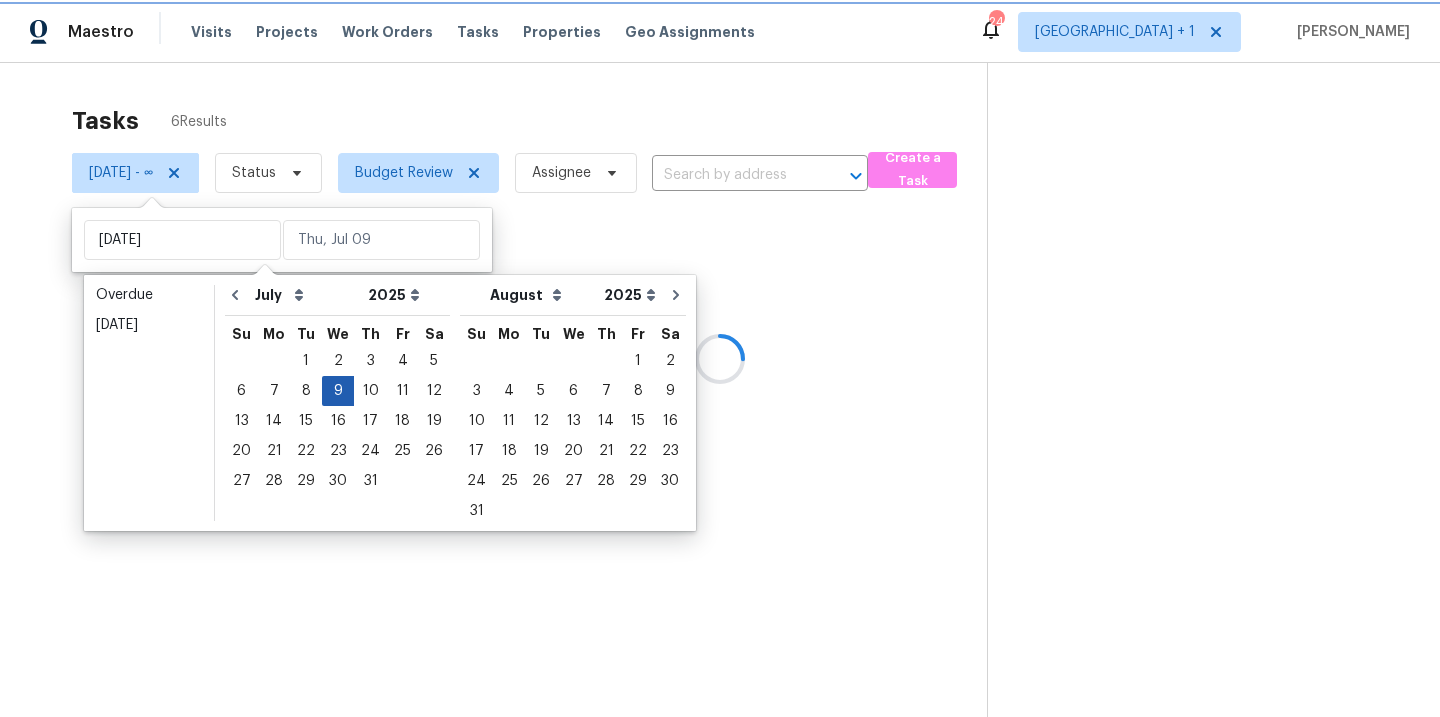 type on "[DATE]" 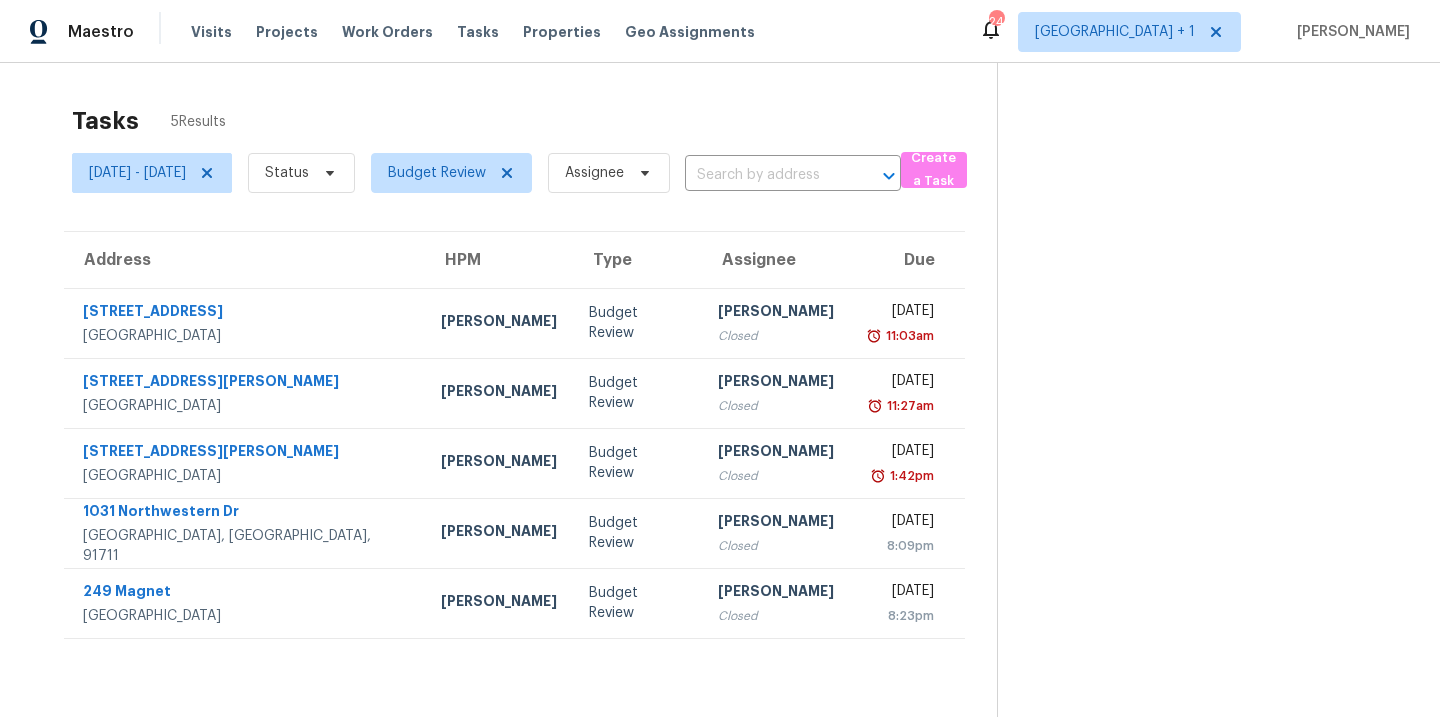 click on "Tasks 5  Results" at bounding box center (534, 121) 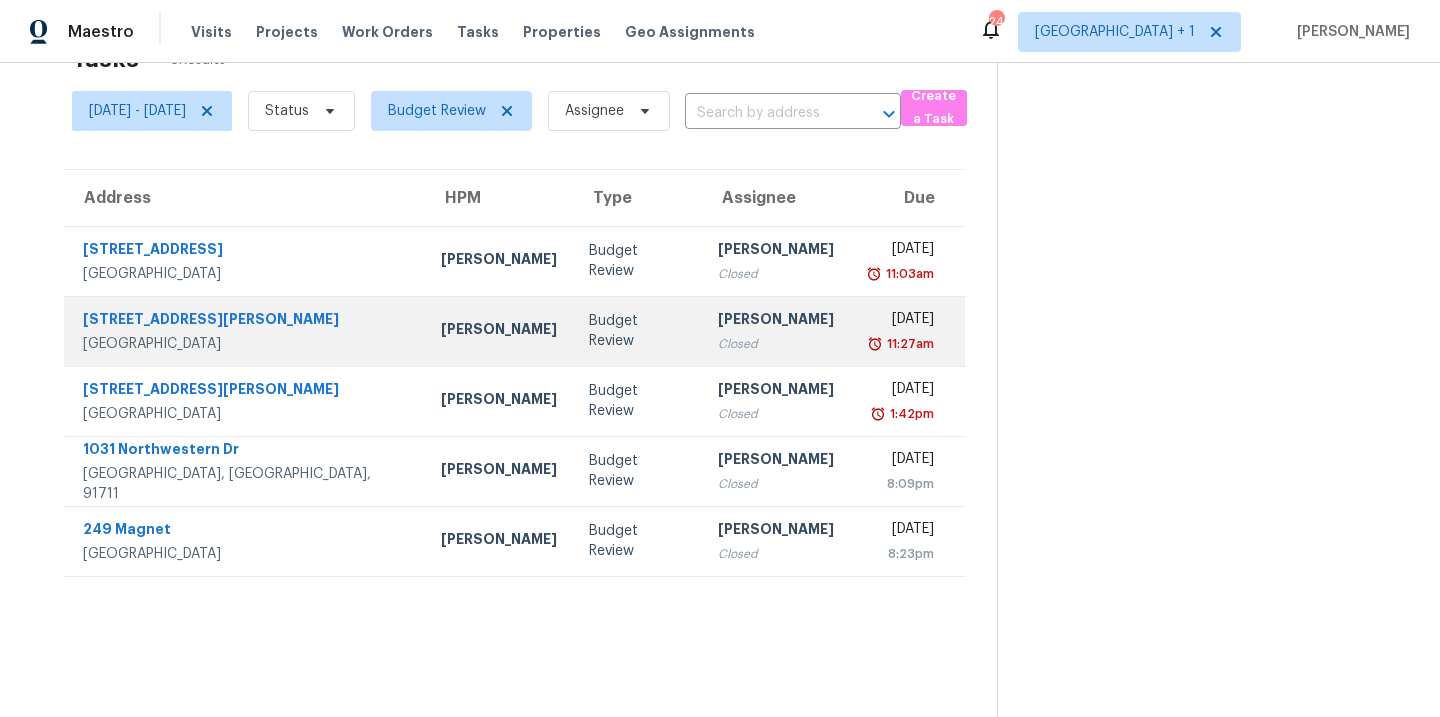 scroll, scrollTop: 63, scrollLeft: 0, axis: vertical 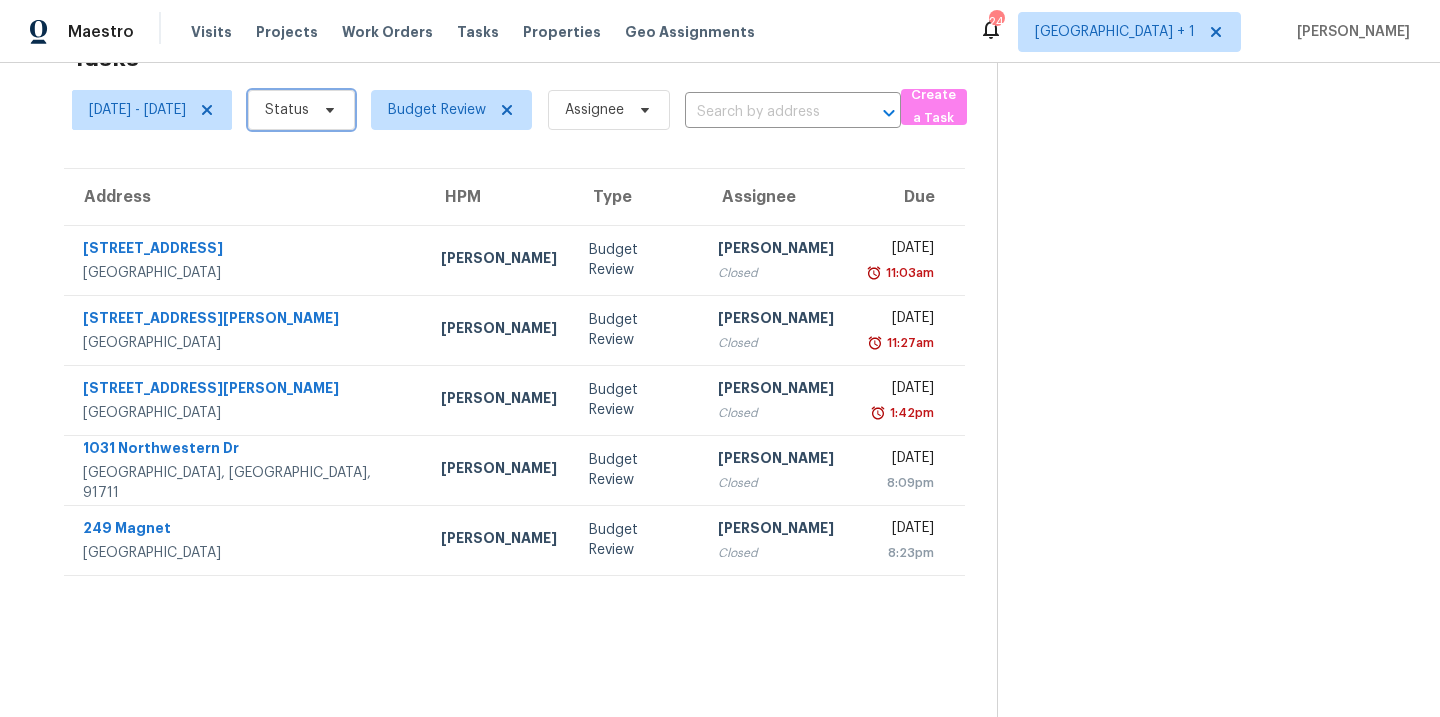 click at bounding box center (327, 110) 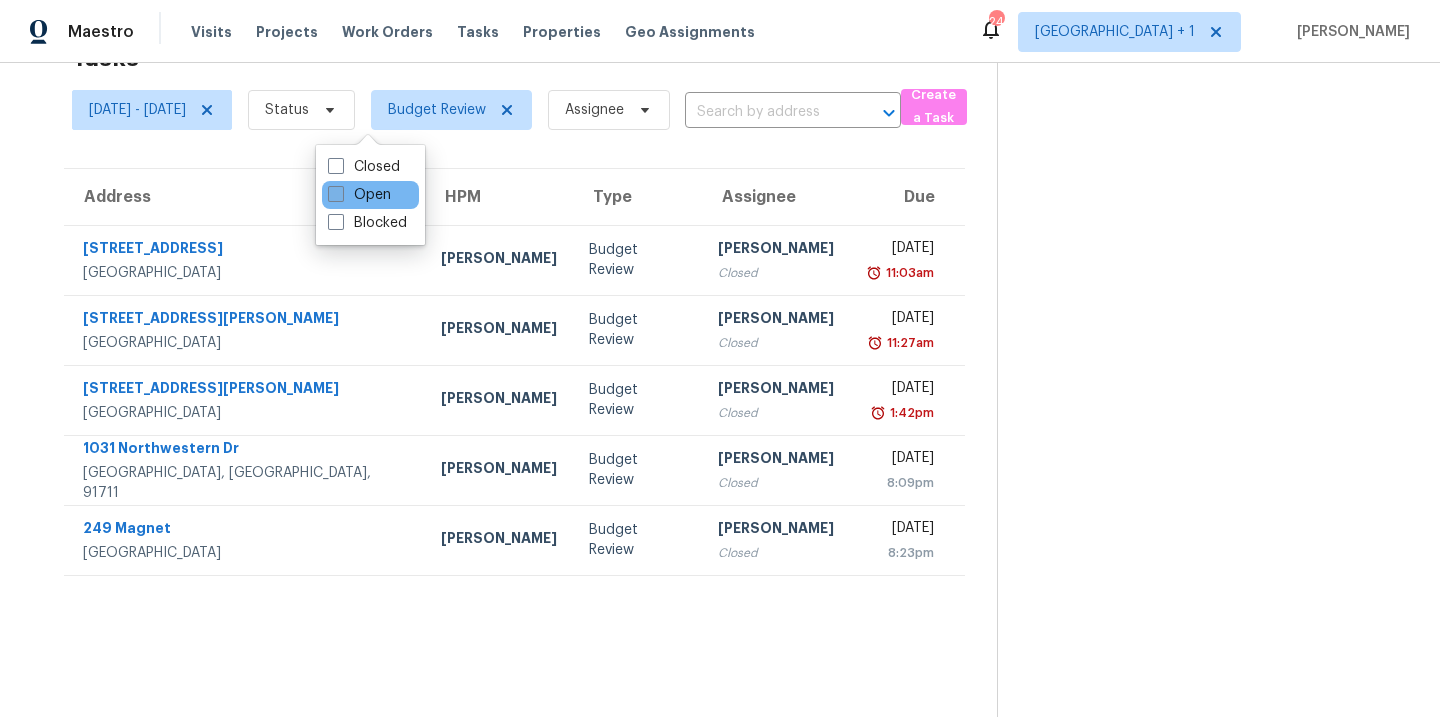 click at bounding box center [336, 194] 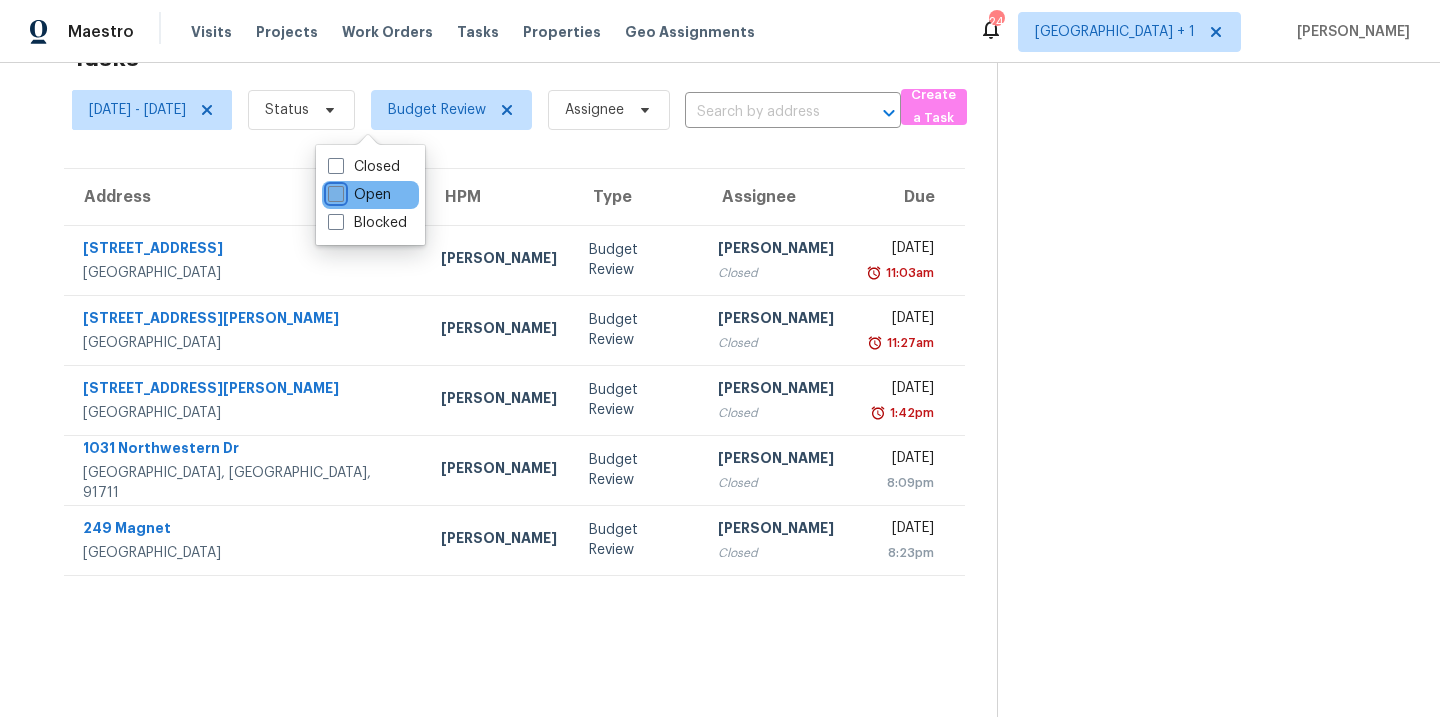 click on "Open" at bounding box center (334, 191) 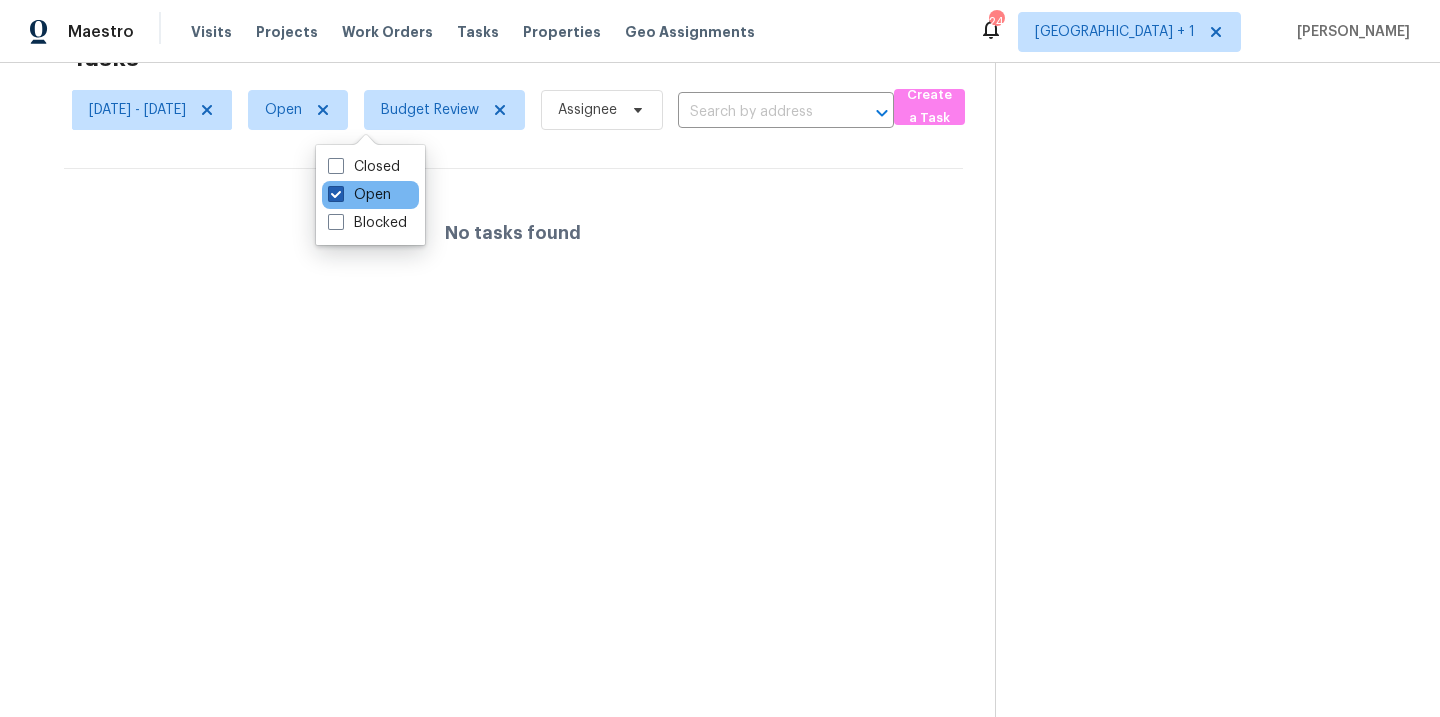 click at bounding box center (336, 194) 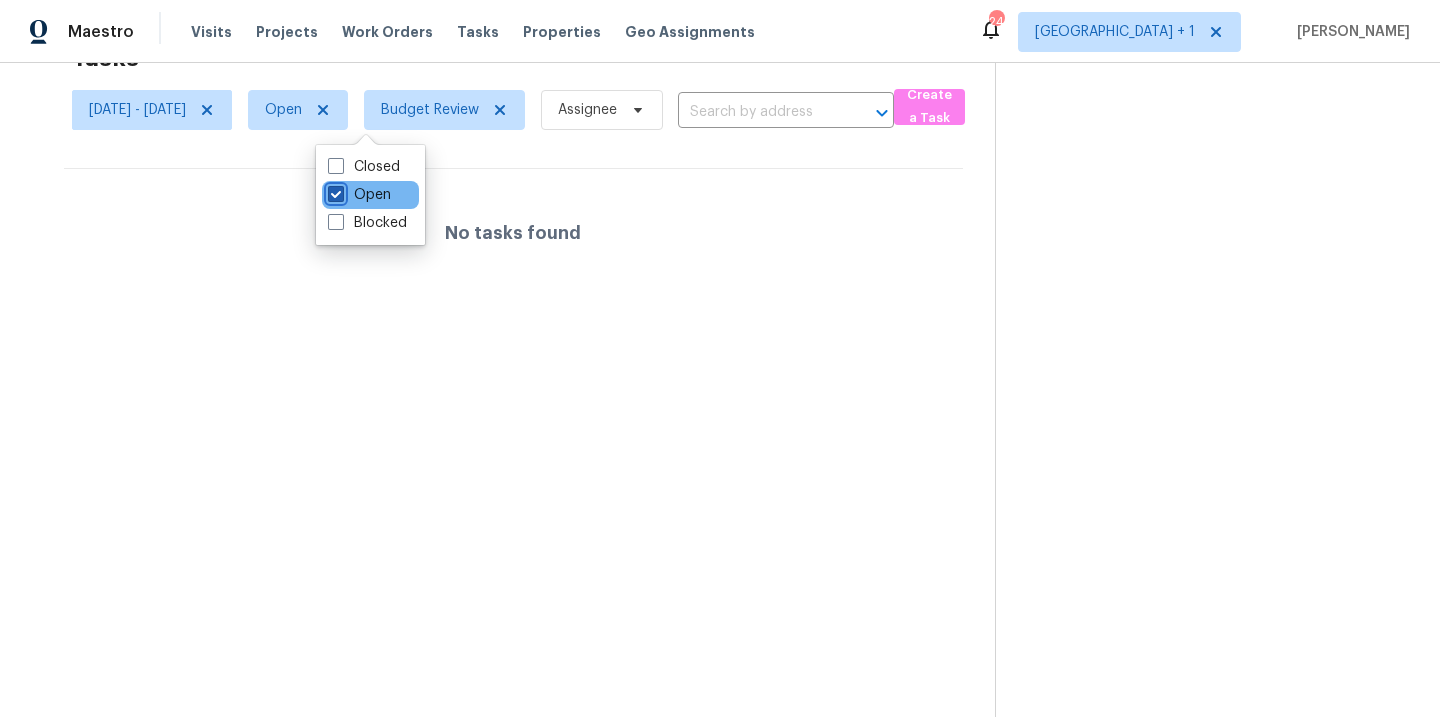 click on "Open" at bounding box center (334, 191) 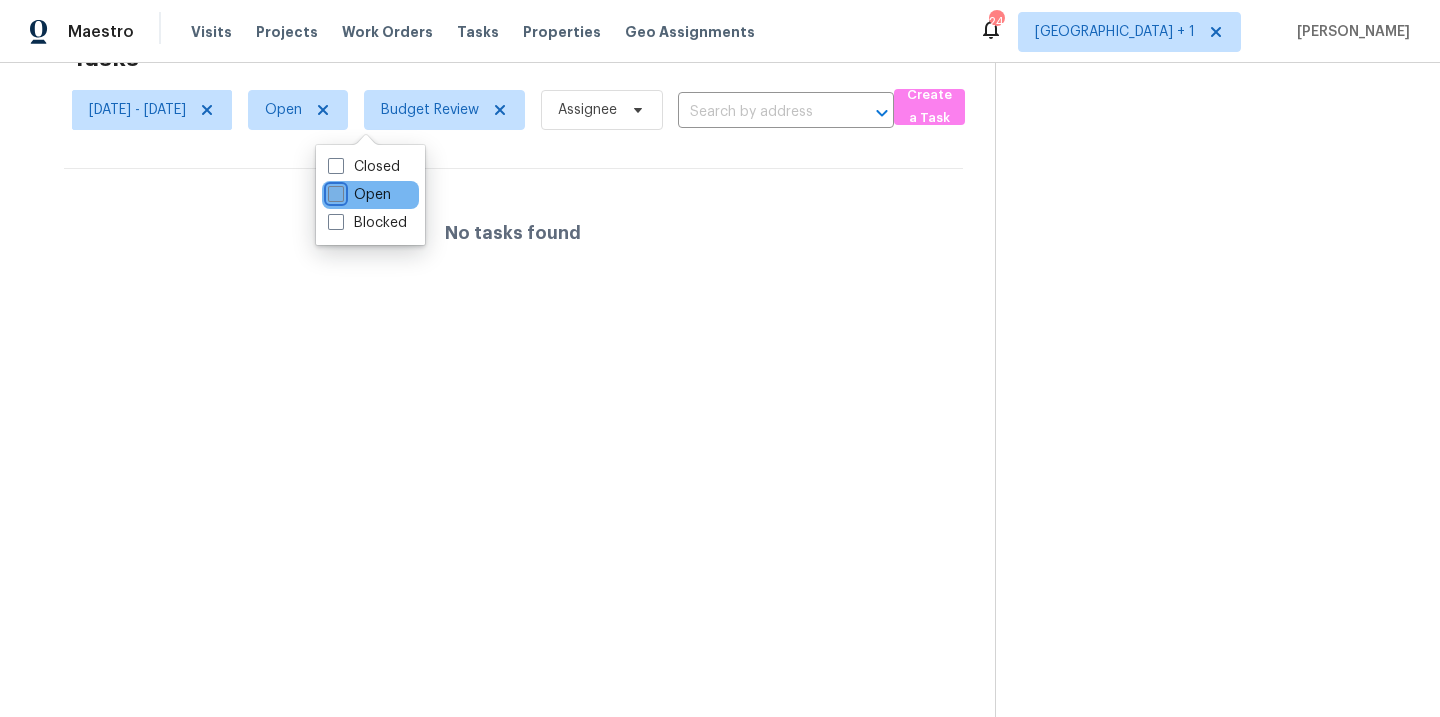 checkbox on "false" 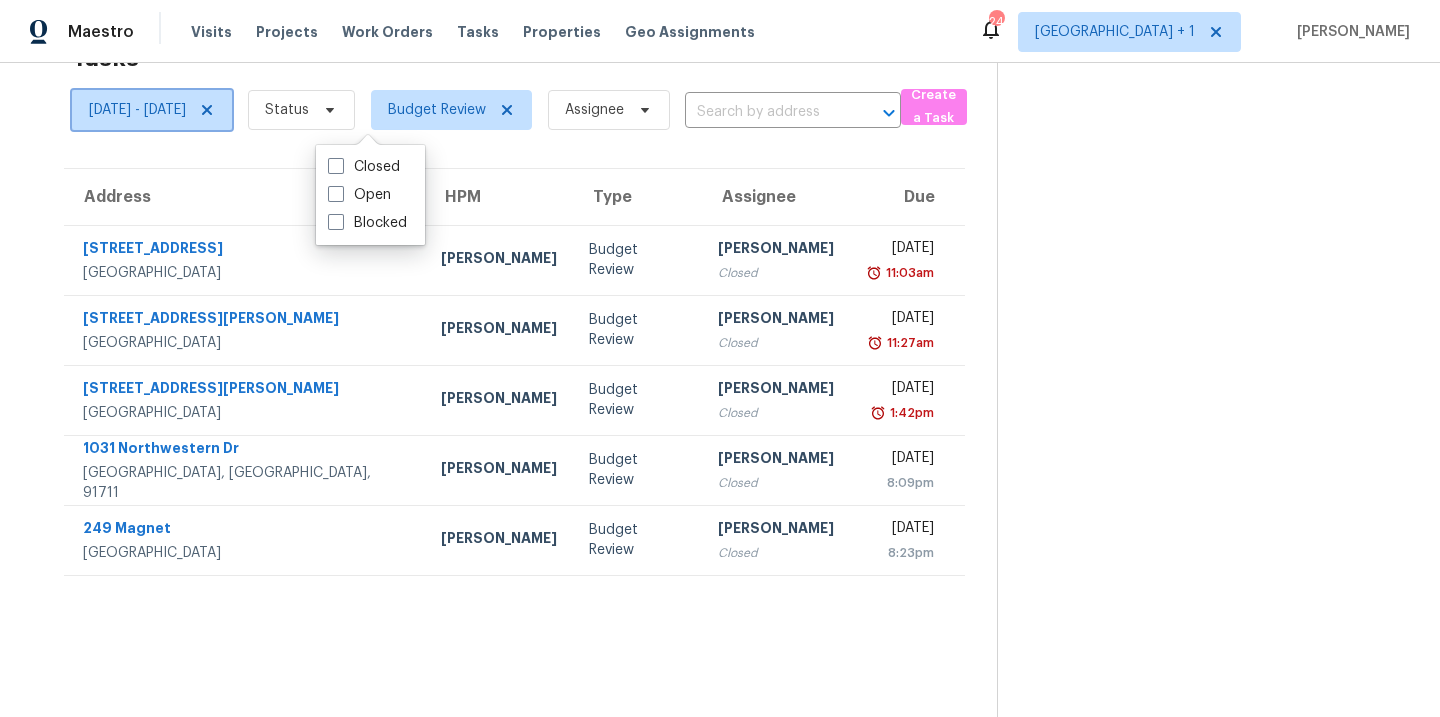 click 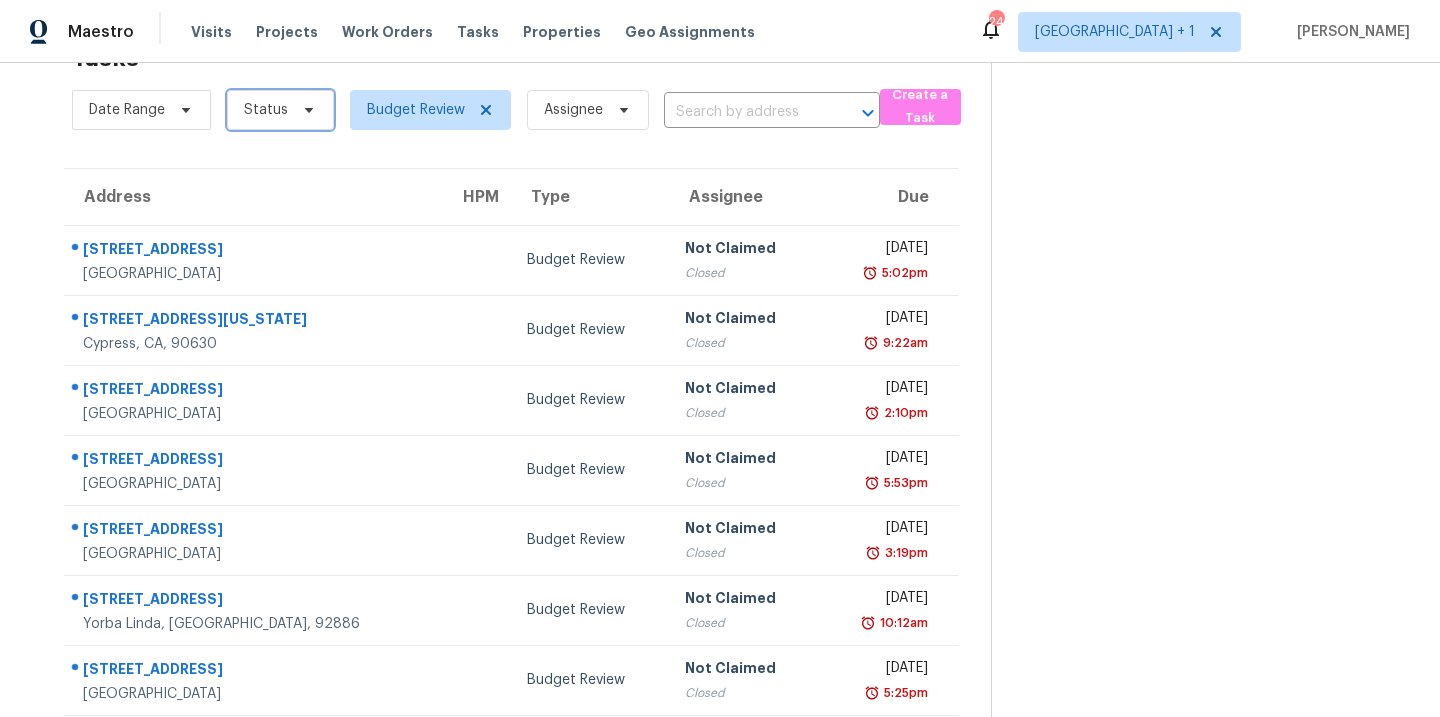 click on "Status" at bounding box center (280, 110) 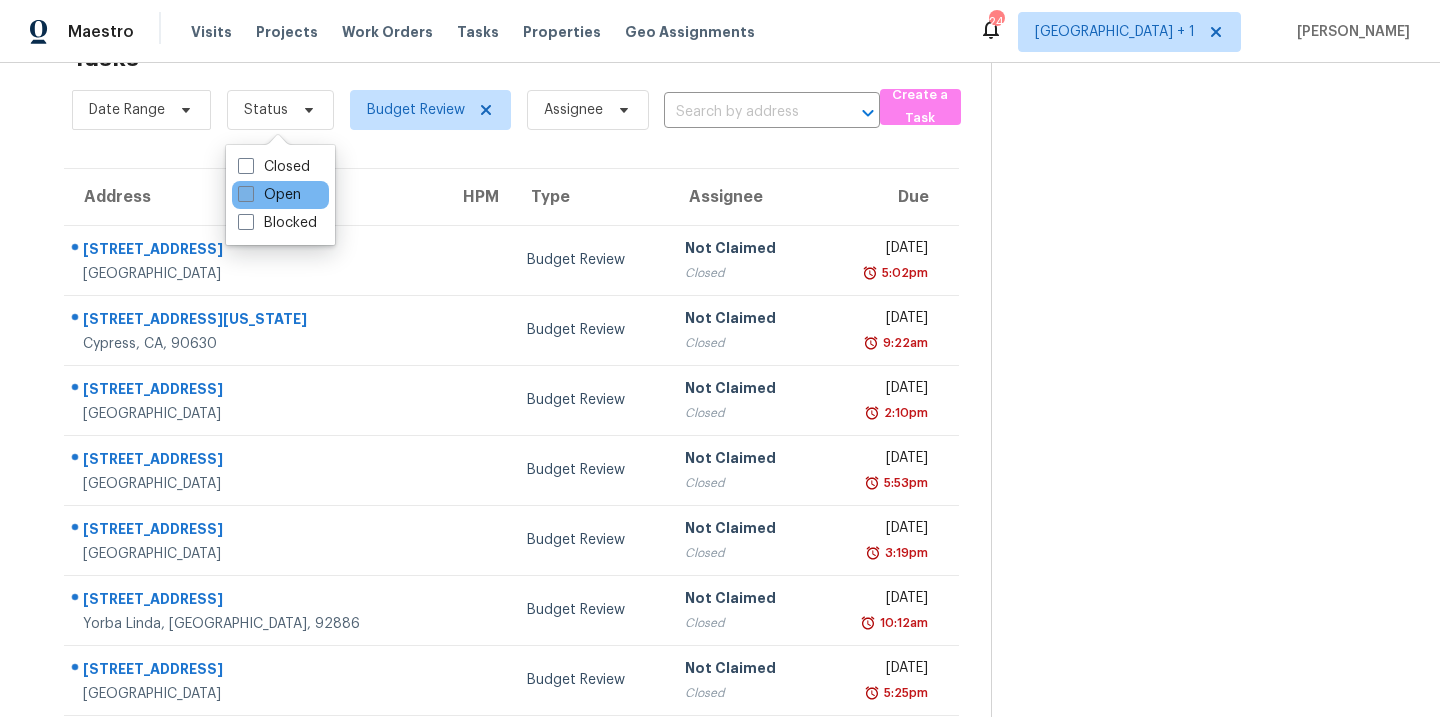 click on "Open" at bounding box center [269, 195] 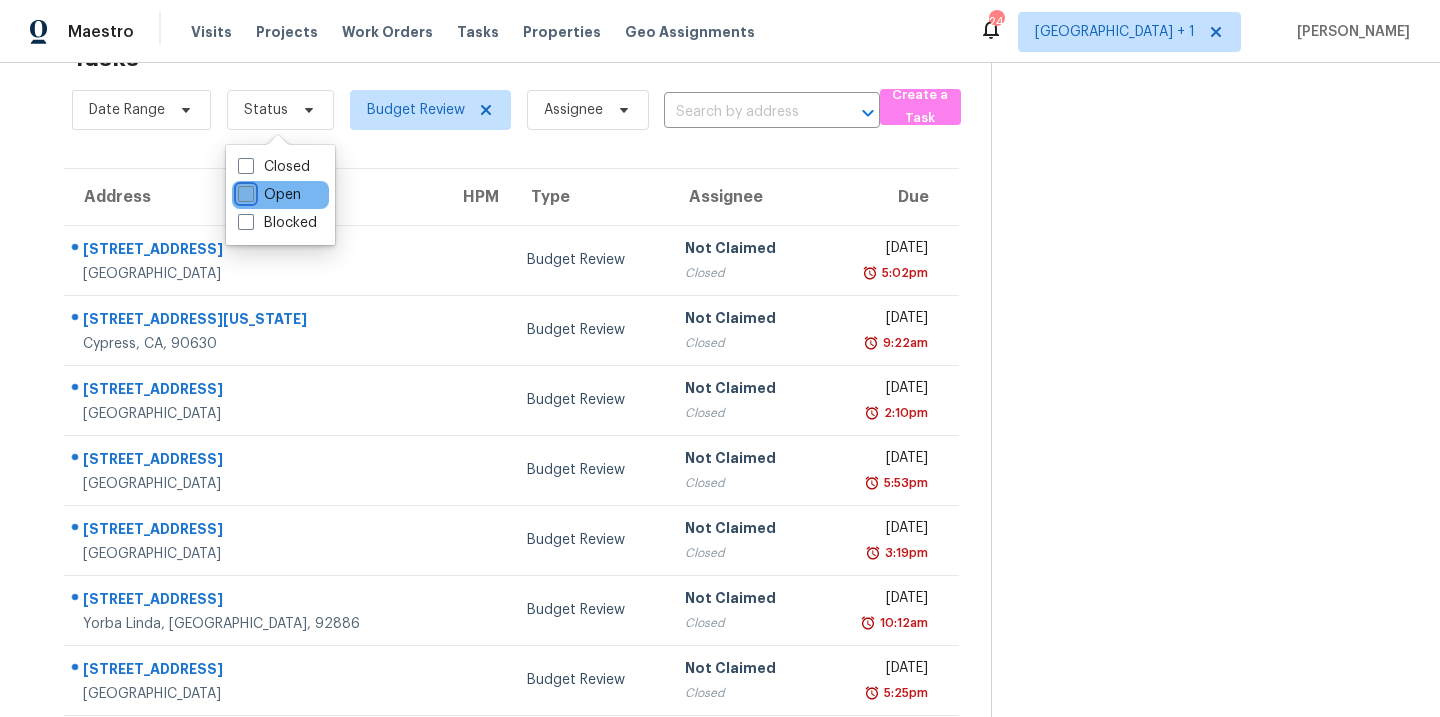 click on "Open" at bounding box center (244, 191) 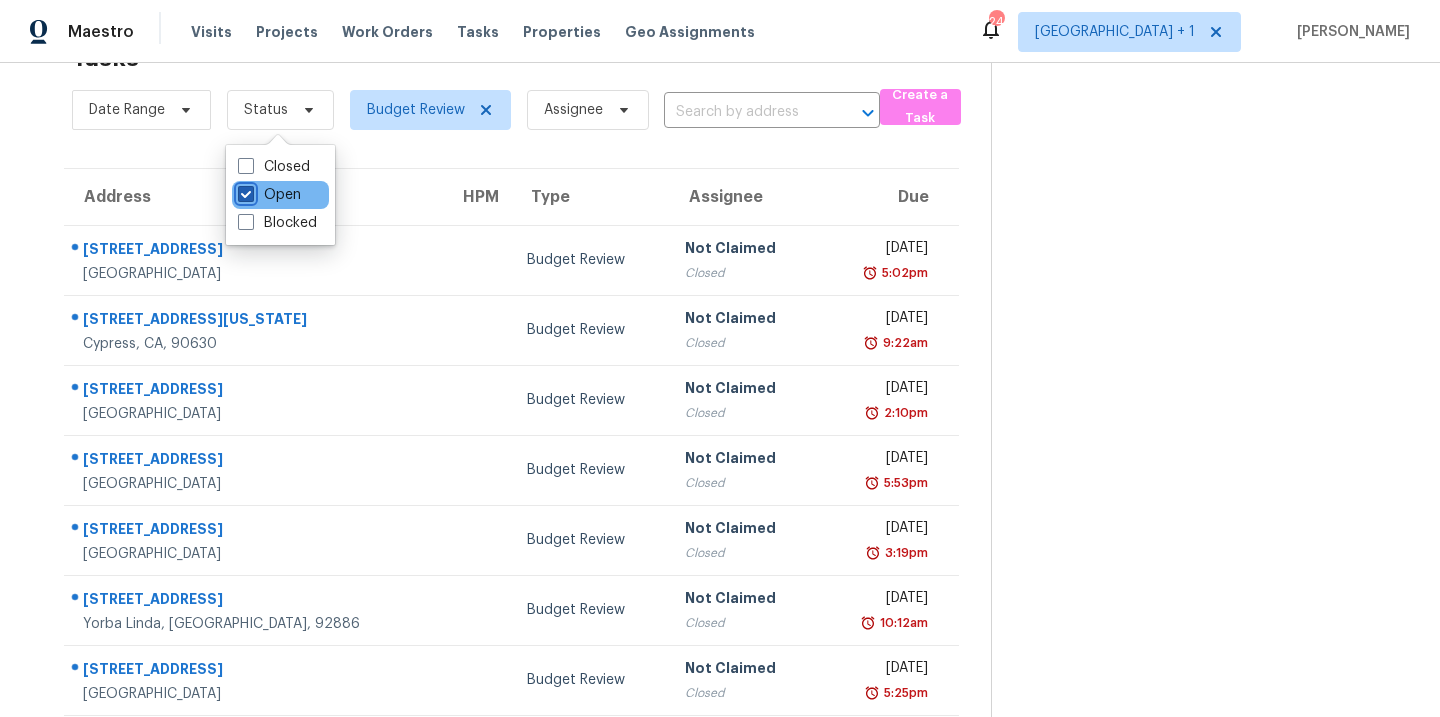 checkbox on "true" 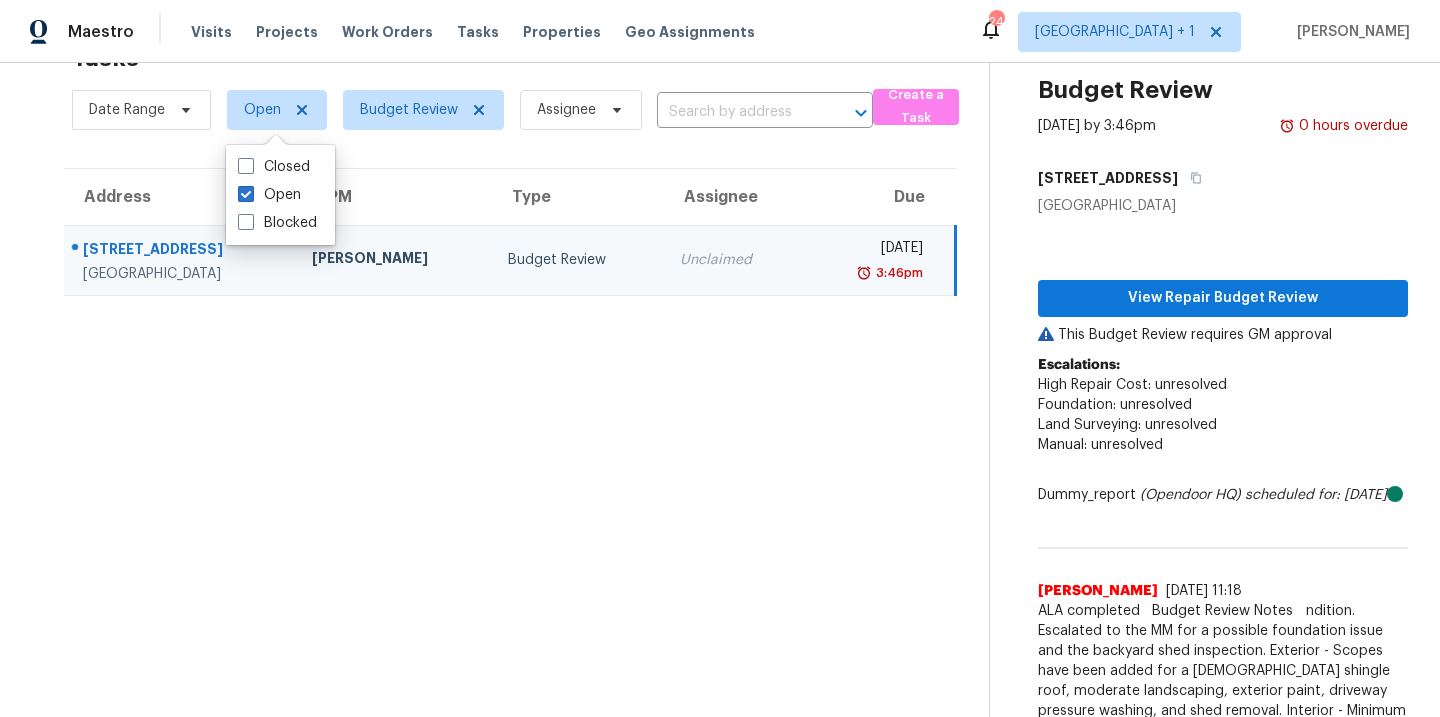 click on "Tasks 1  Results Date Range Open Budget Review Assignee ​ Create a Task Address HPM Type Assignee Due [STREET_ADDRESS] [PERSON_NAME] Budget Review Unclaimed [DATE] 3:46pm" at bounding box center (510, 411) 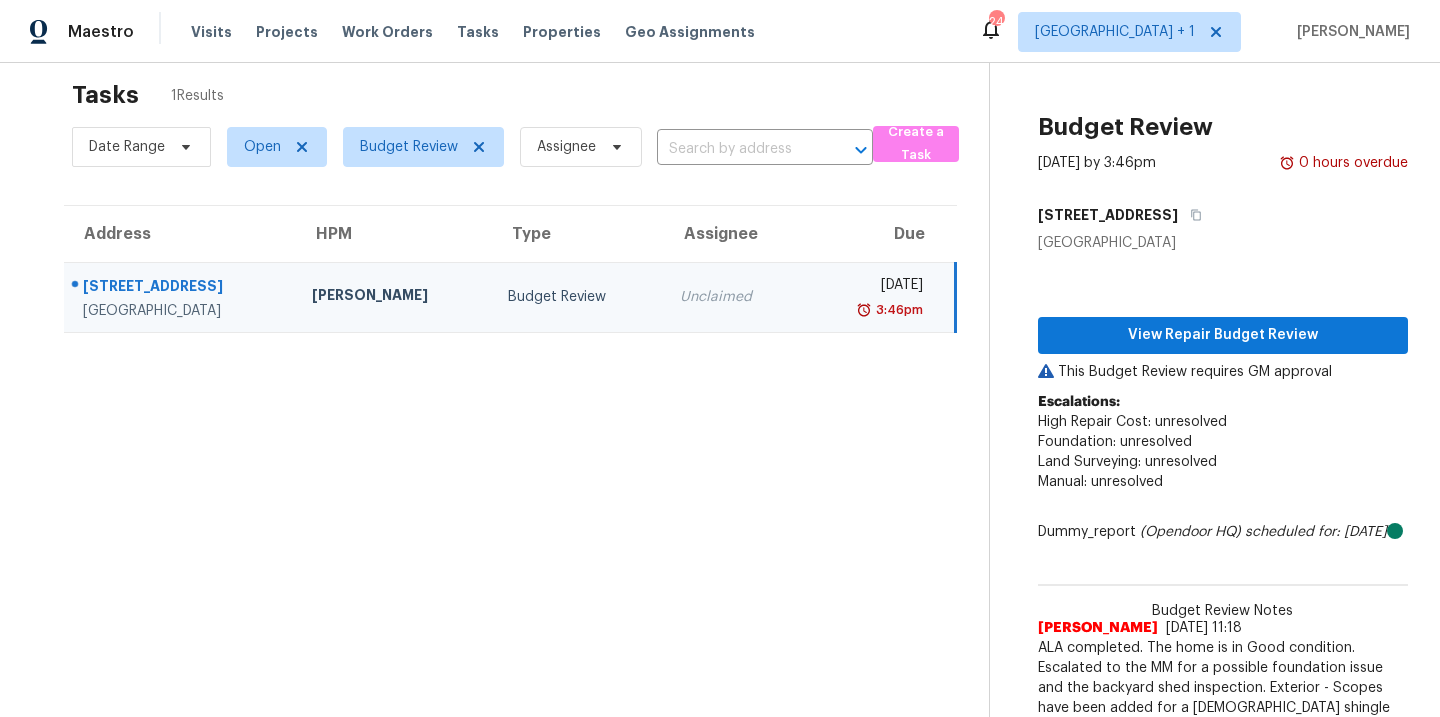 scroll, scrollTop: 0, scrollLeft: 0, axis: both 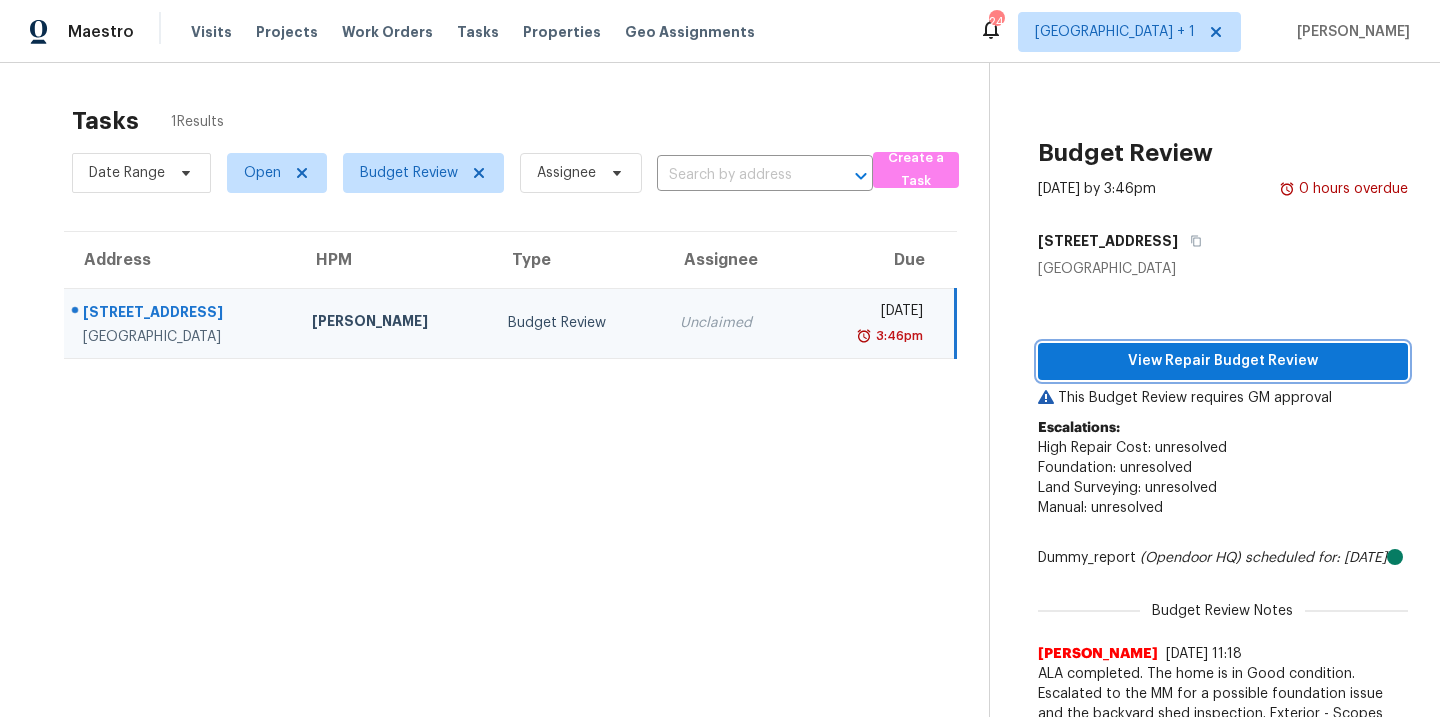 click on "View Repair Budget Review" at bounding box center (1223, 361) 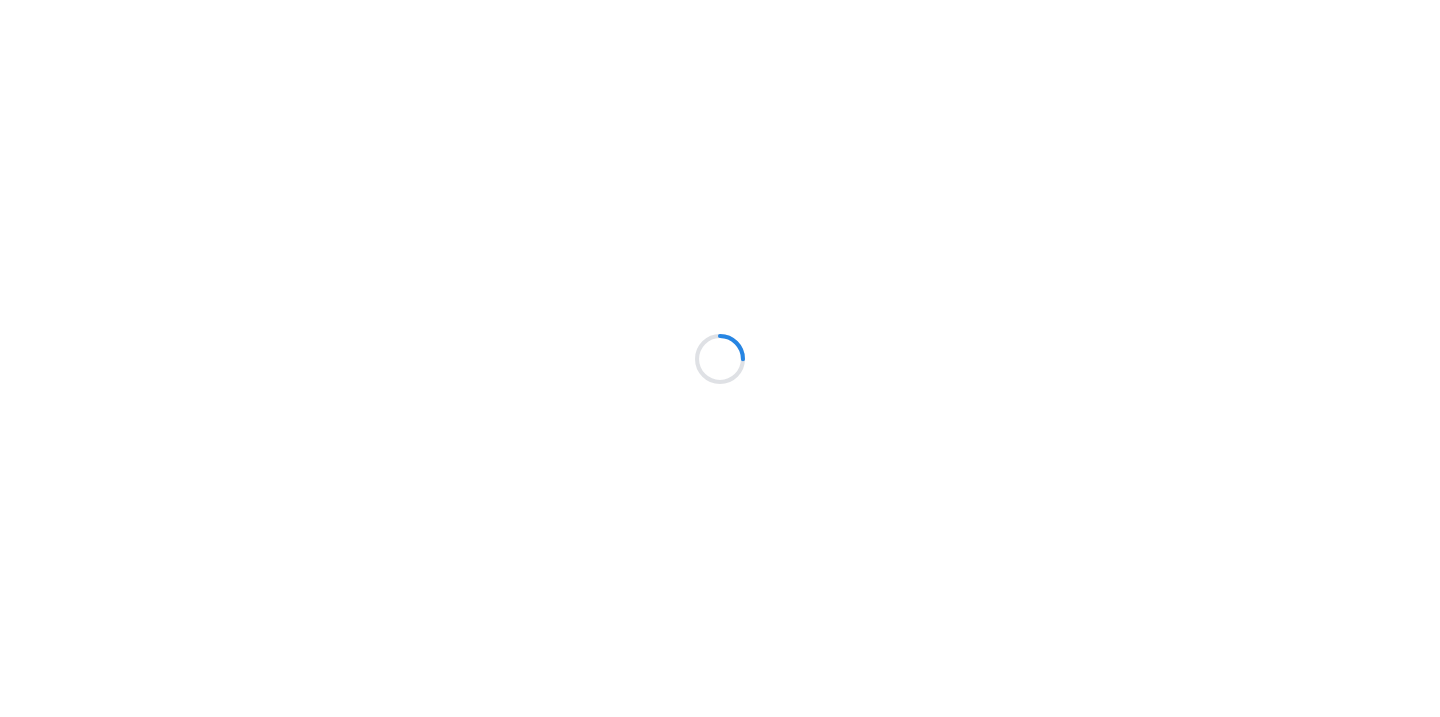scroll, scrollTop: 0, scrollLeft: 0, axis: both 